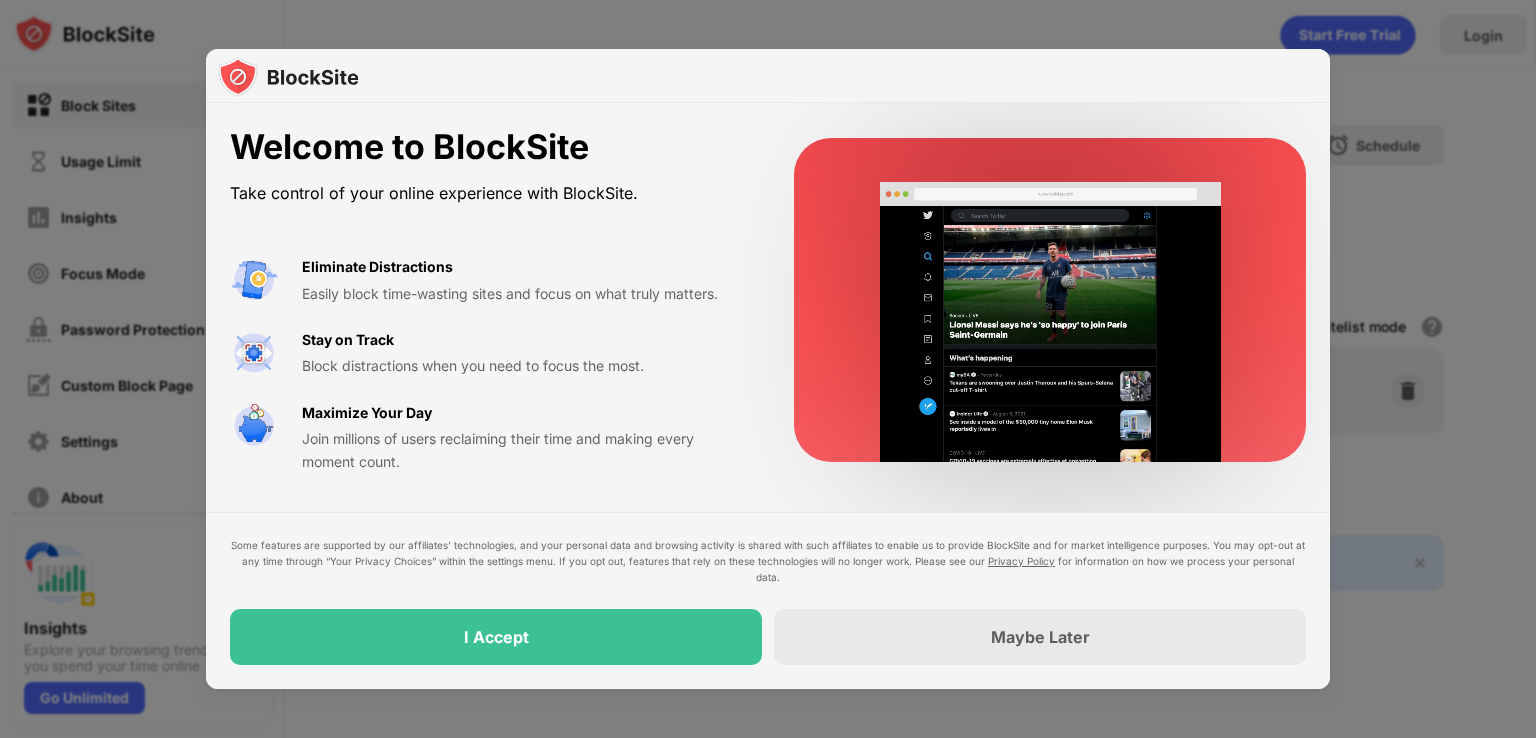 scroll, scrollTop: 0, scrollLeft: 0, axis: both 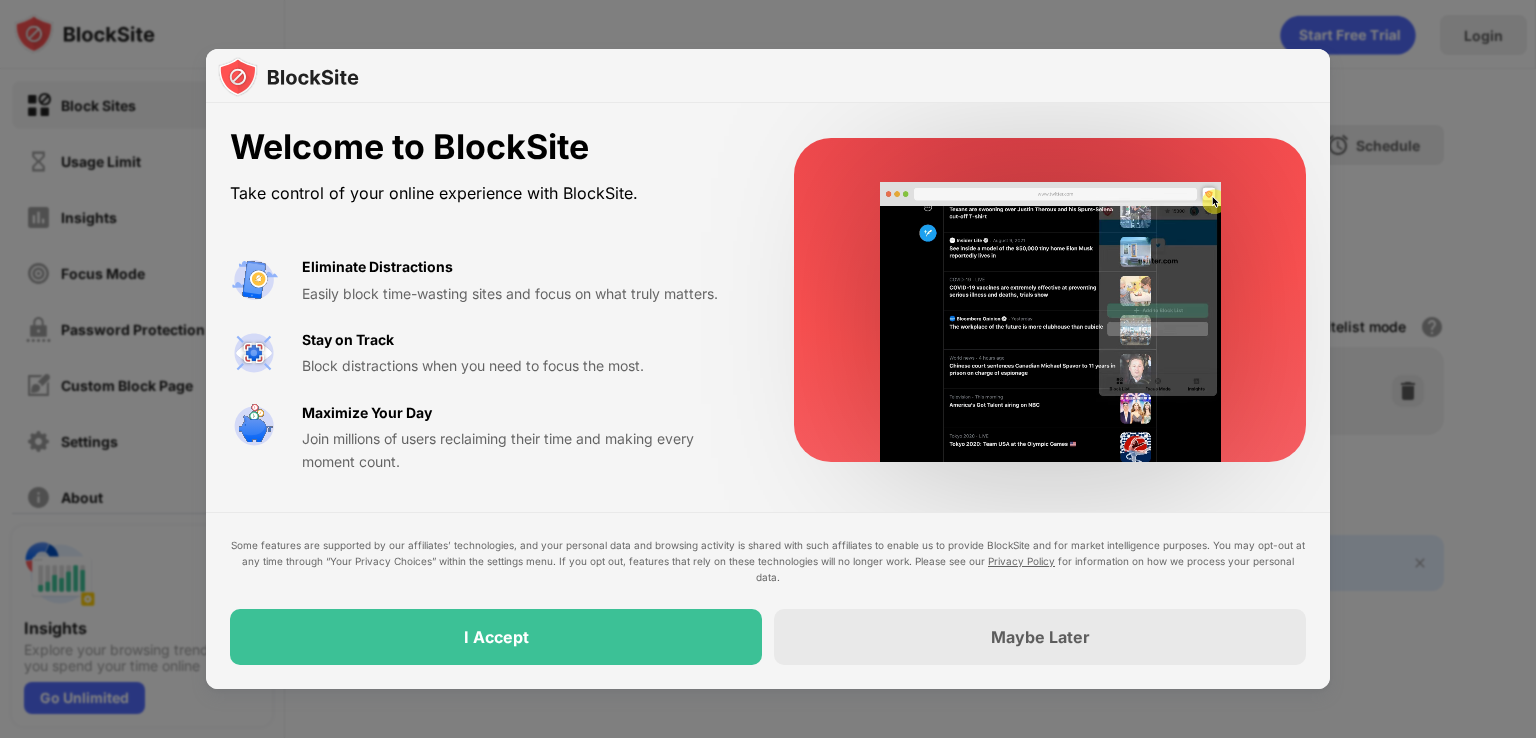 click on "Some features are supported by our affiliates’ technologies, and your personal data and browsing activity is shared with such affiliates to enable us to provide BlockSite and for market intelligence purposes. You may opt-out at any time through “Your Privacy Choices” within the settings menu. If you opt out, features that rely on these technologies will no longer work. Please see our   Privacy Policy   for information on how we process your personal data. I Accept Maybe Later" at bounding box center (768, 600) 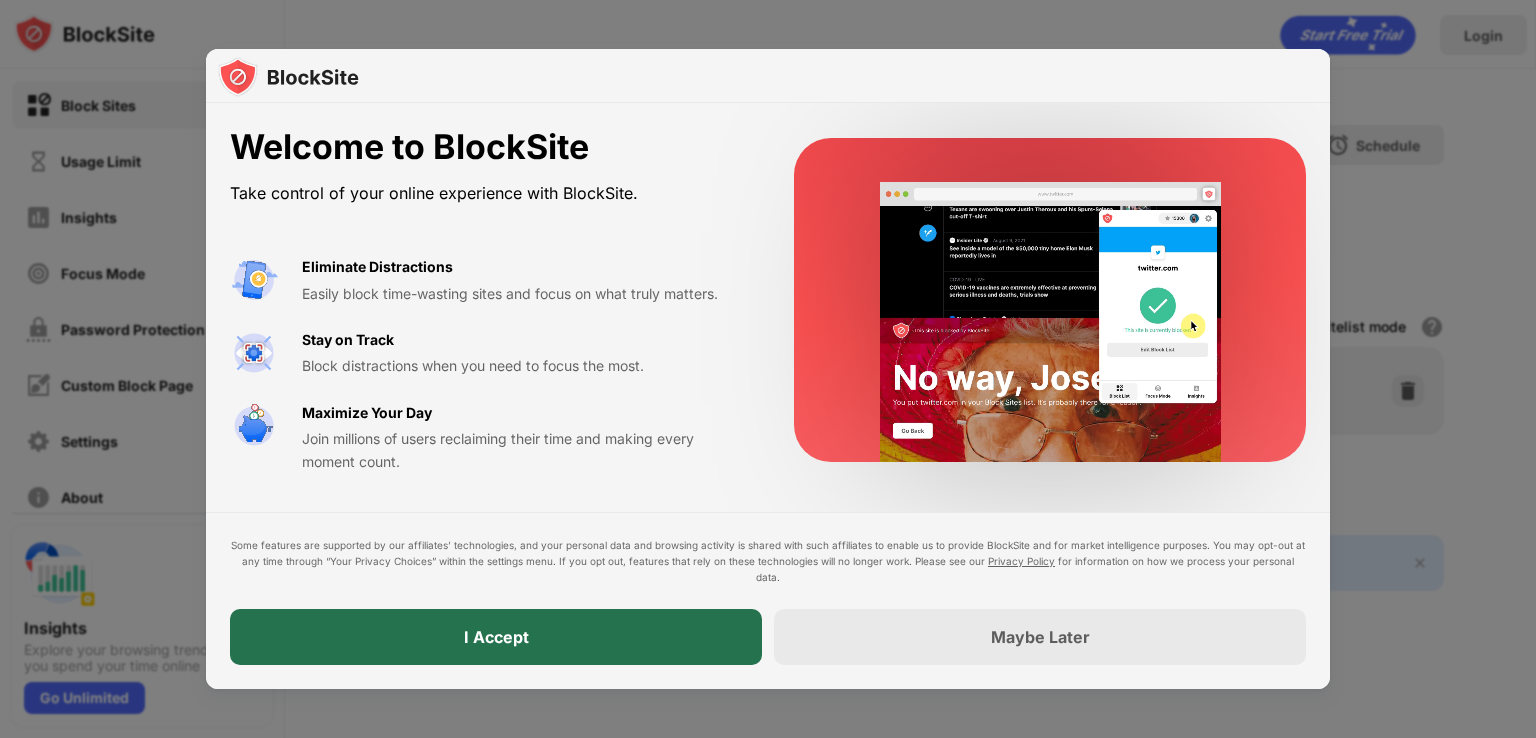 click on "I Accept" at bounding box center [496, 637] 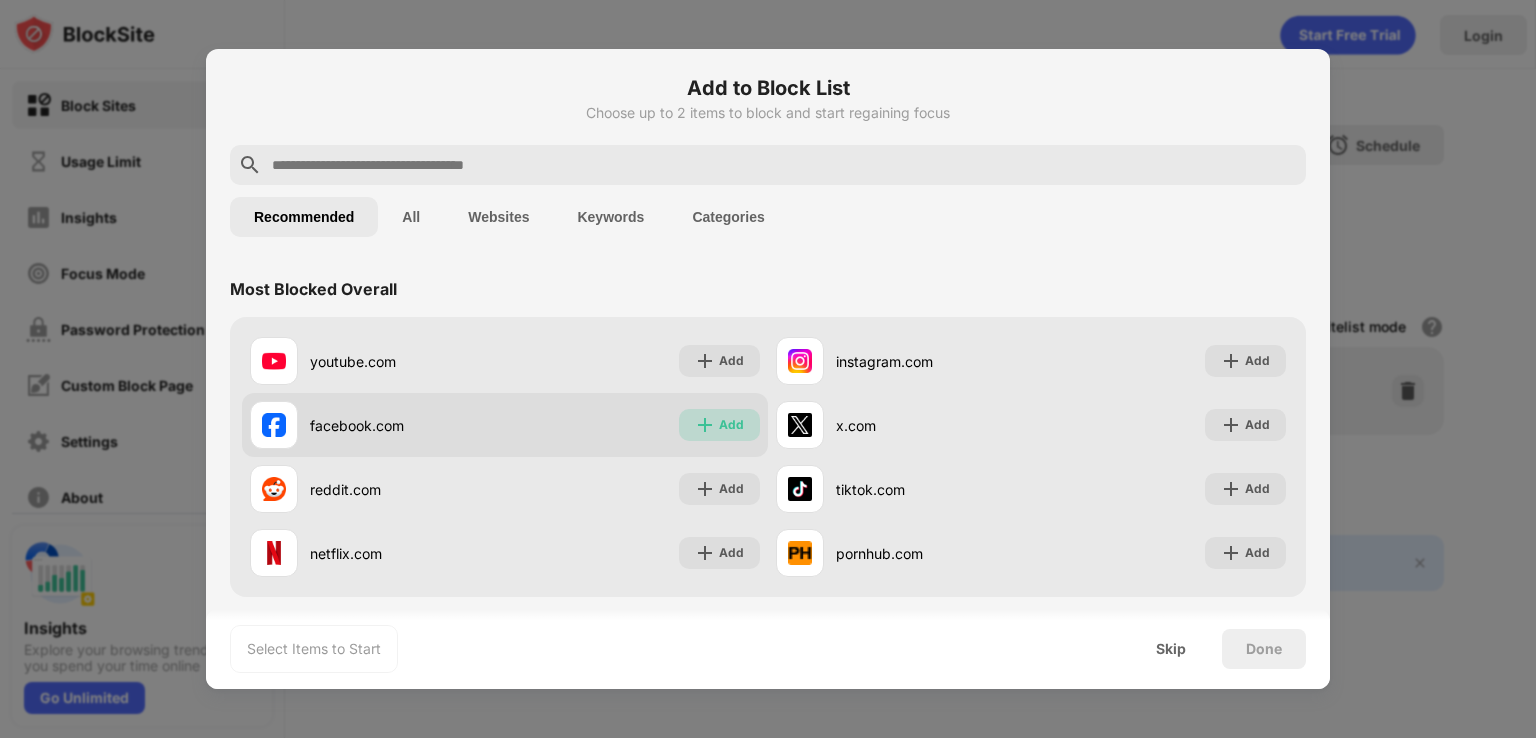 click on "Add" at bounding box center [731, 425] 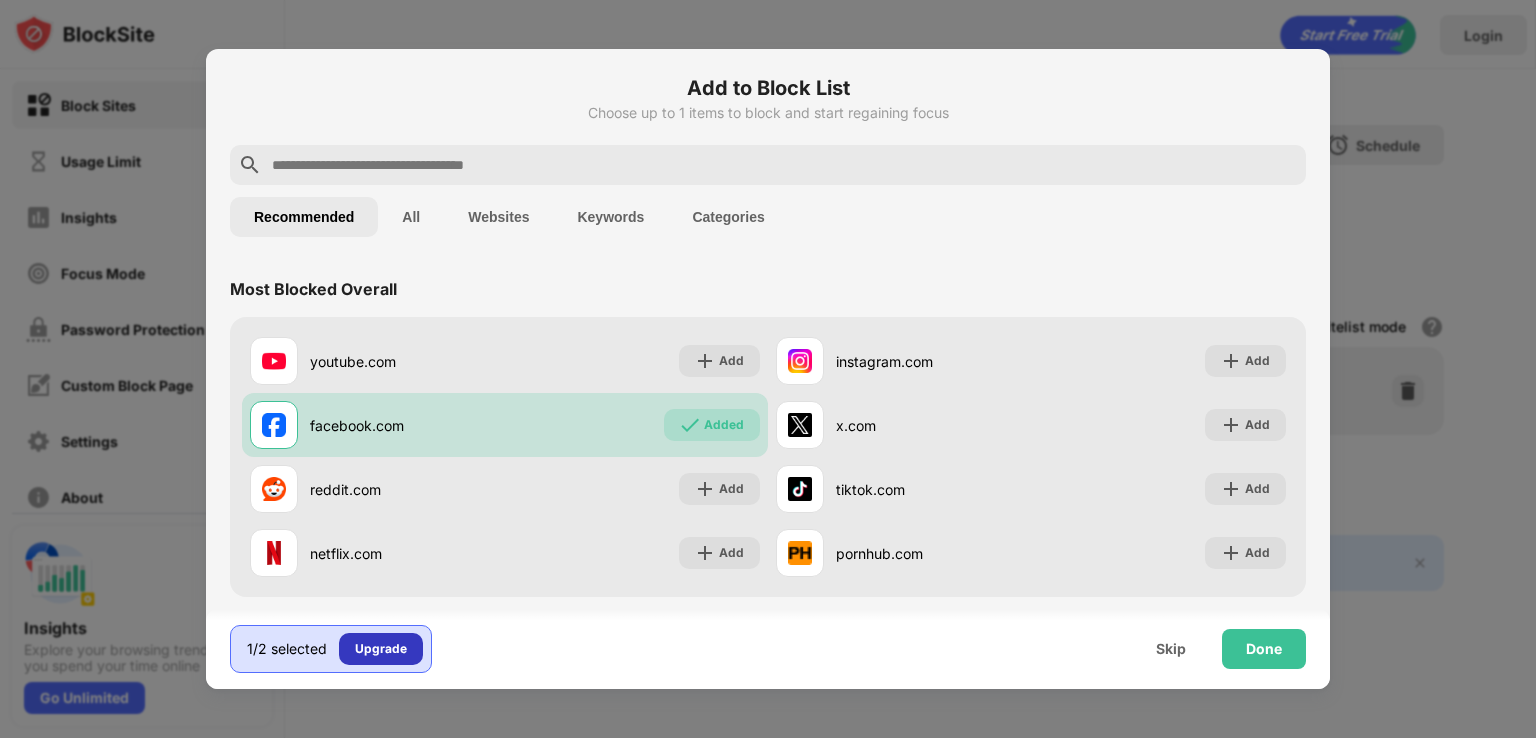 click on "Upgrade" at bounding box center (381, 649) 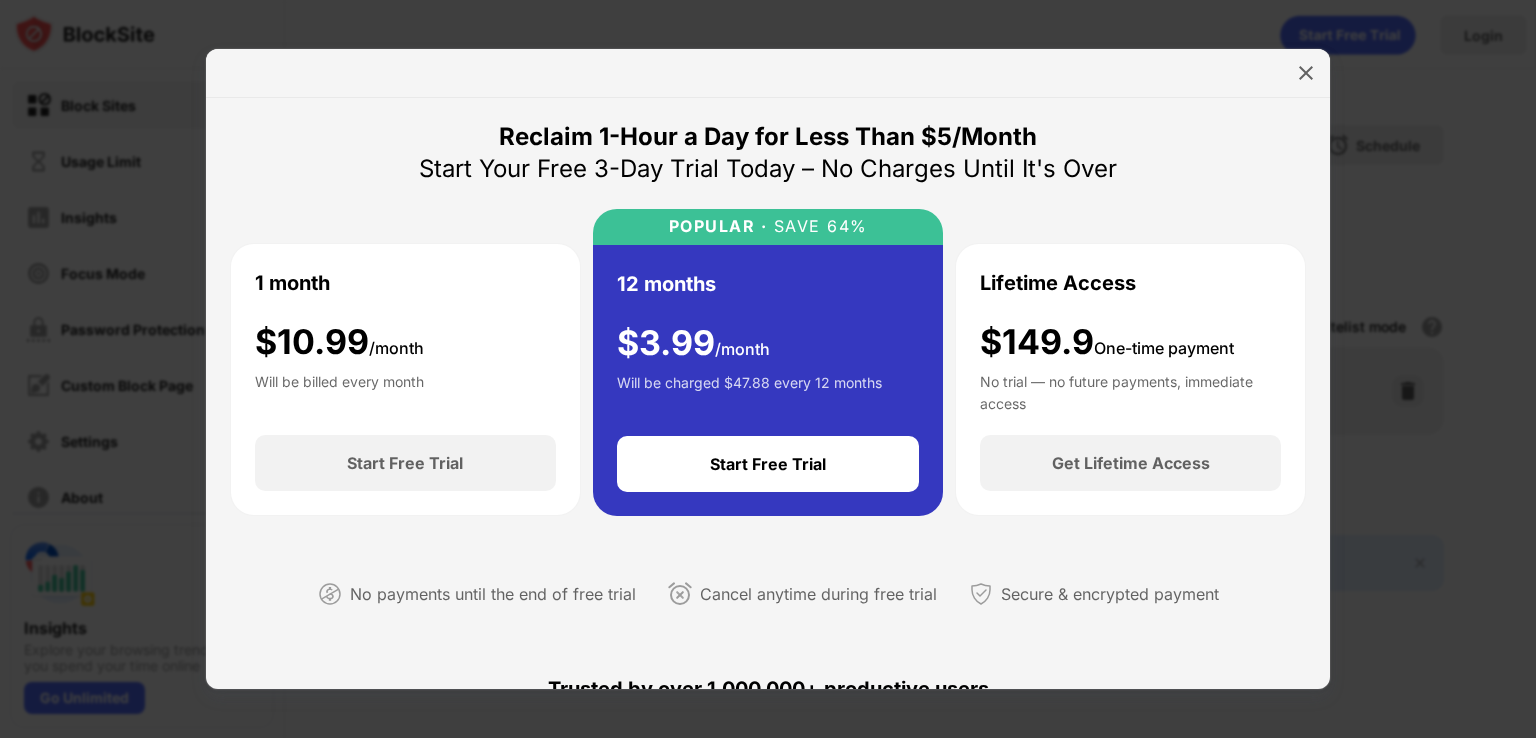 scroll, scrollTop: 0, scrollLeft: 0, axis: both 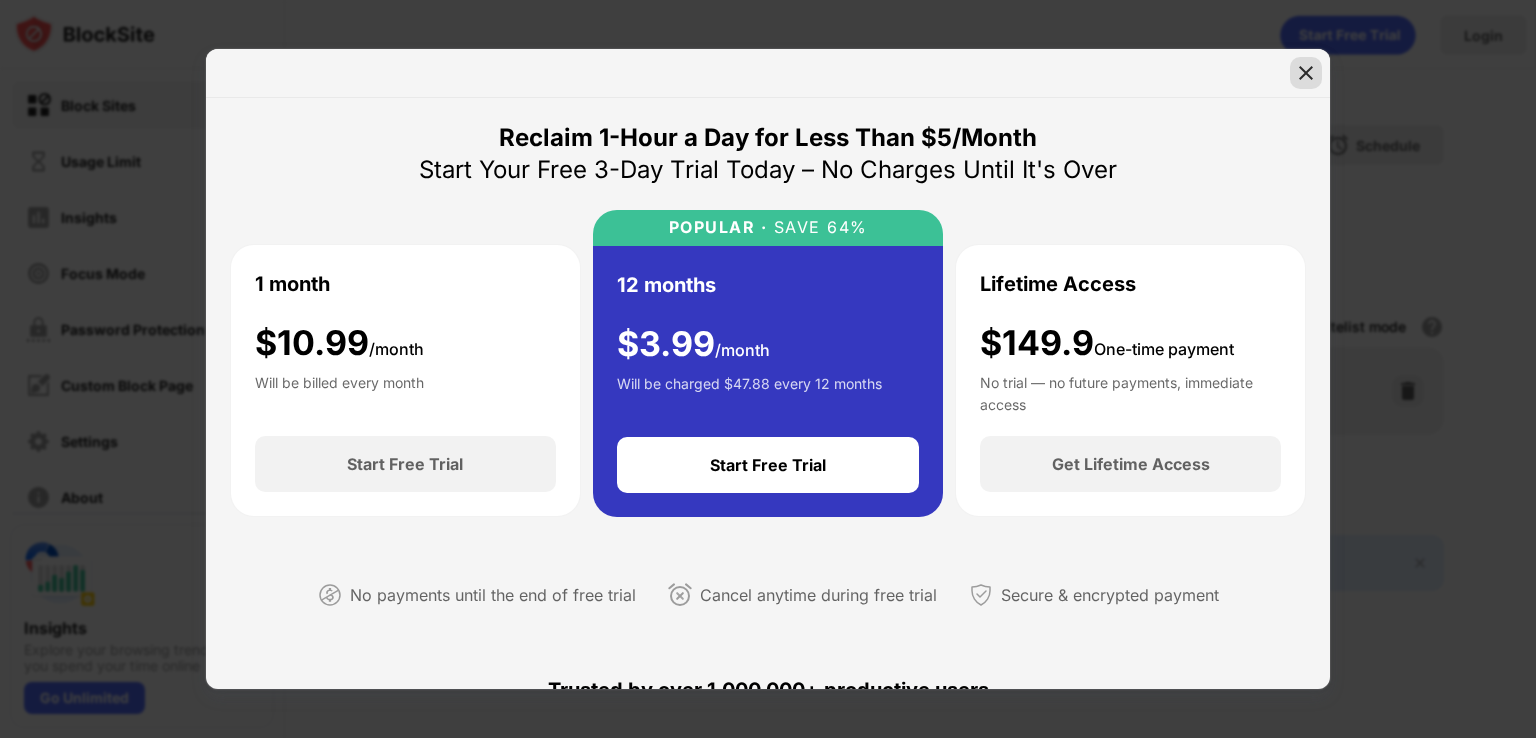 click at bounding box center (1306, 73) 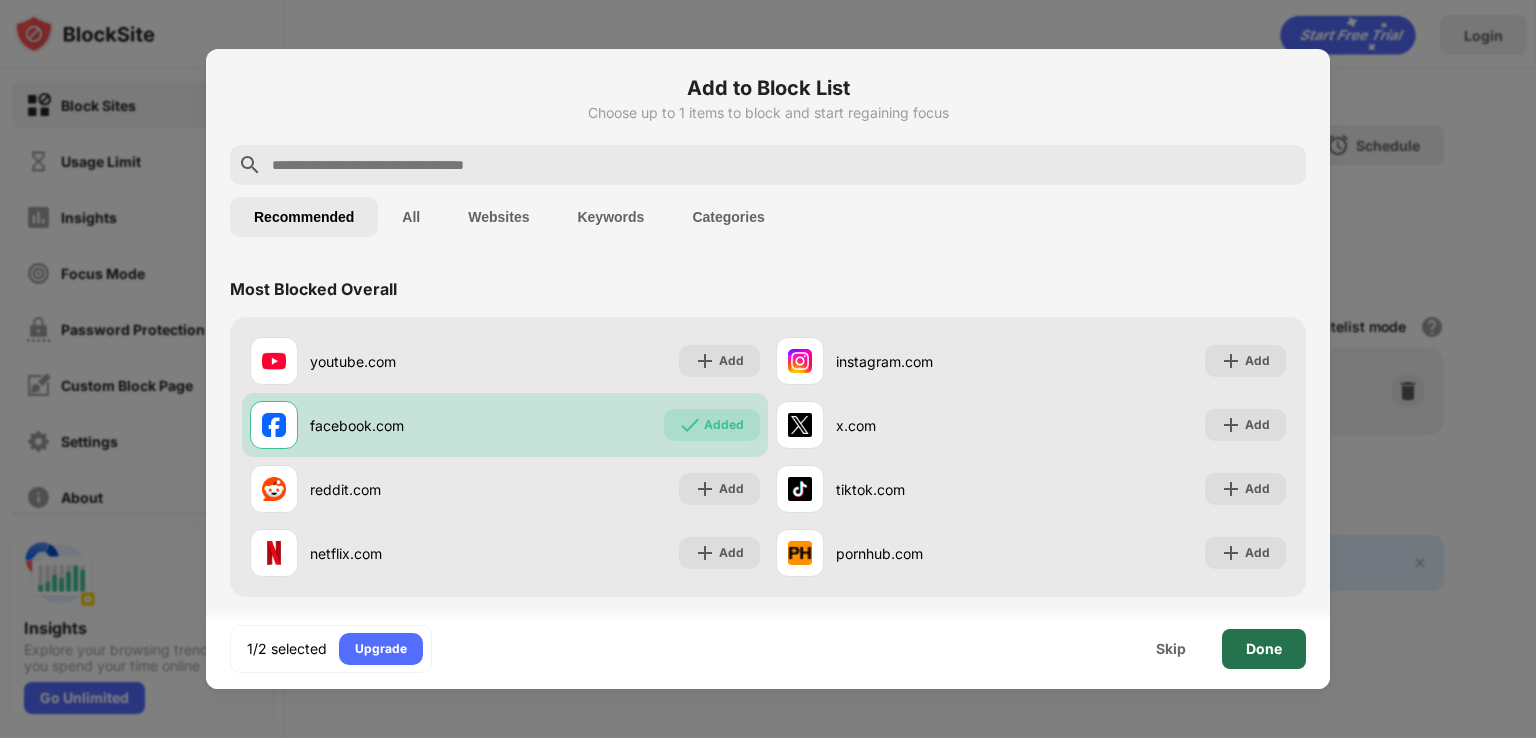 click on "Done" at bounding box center [1264, 649] 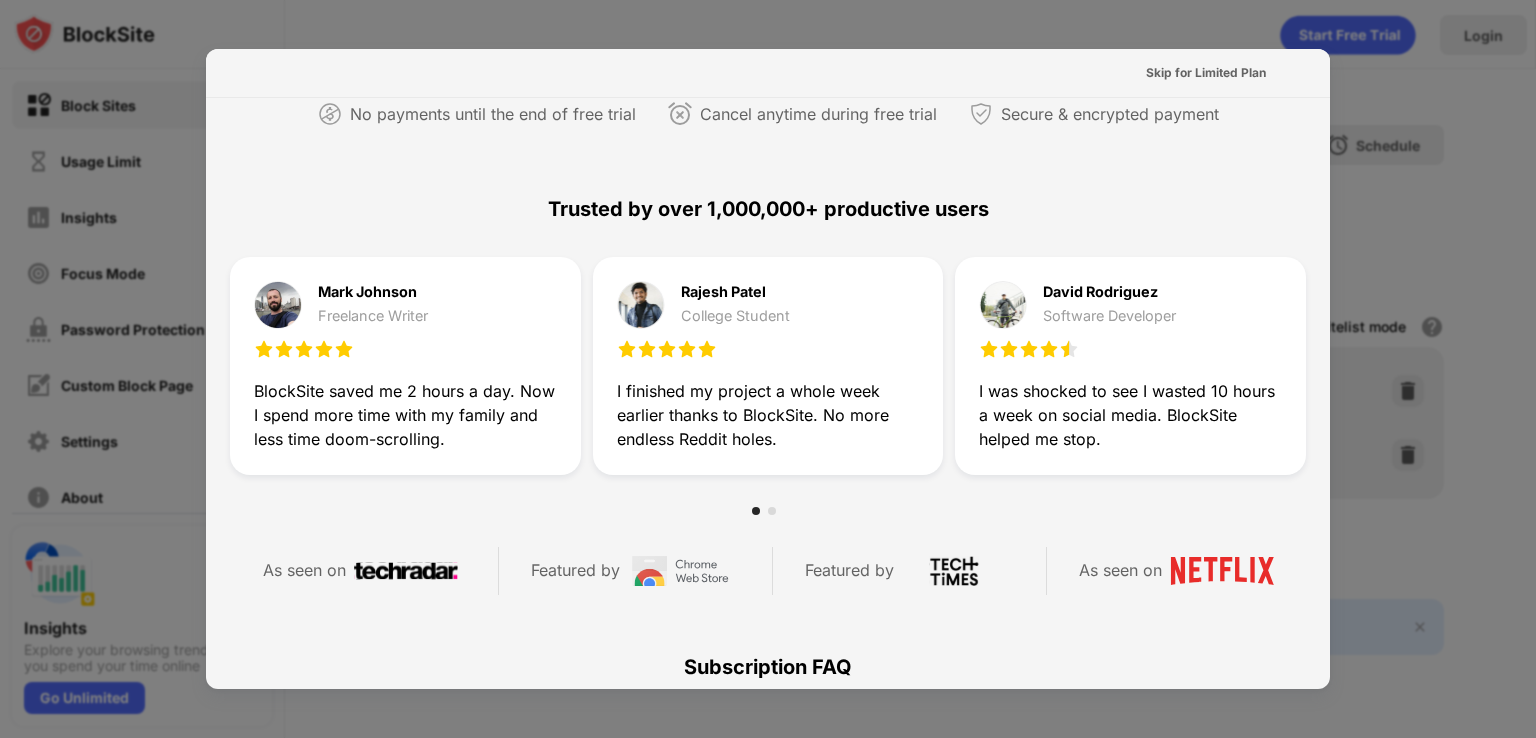 scroll, scrollTop: 0, scrollLeft: 0, axis: both 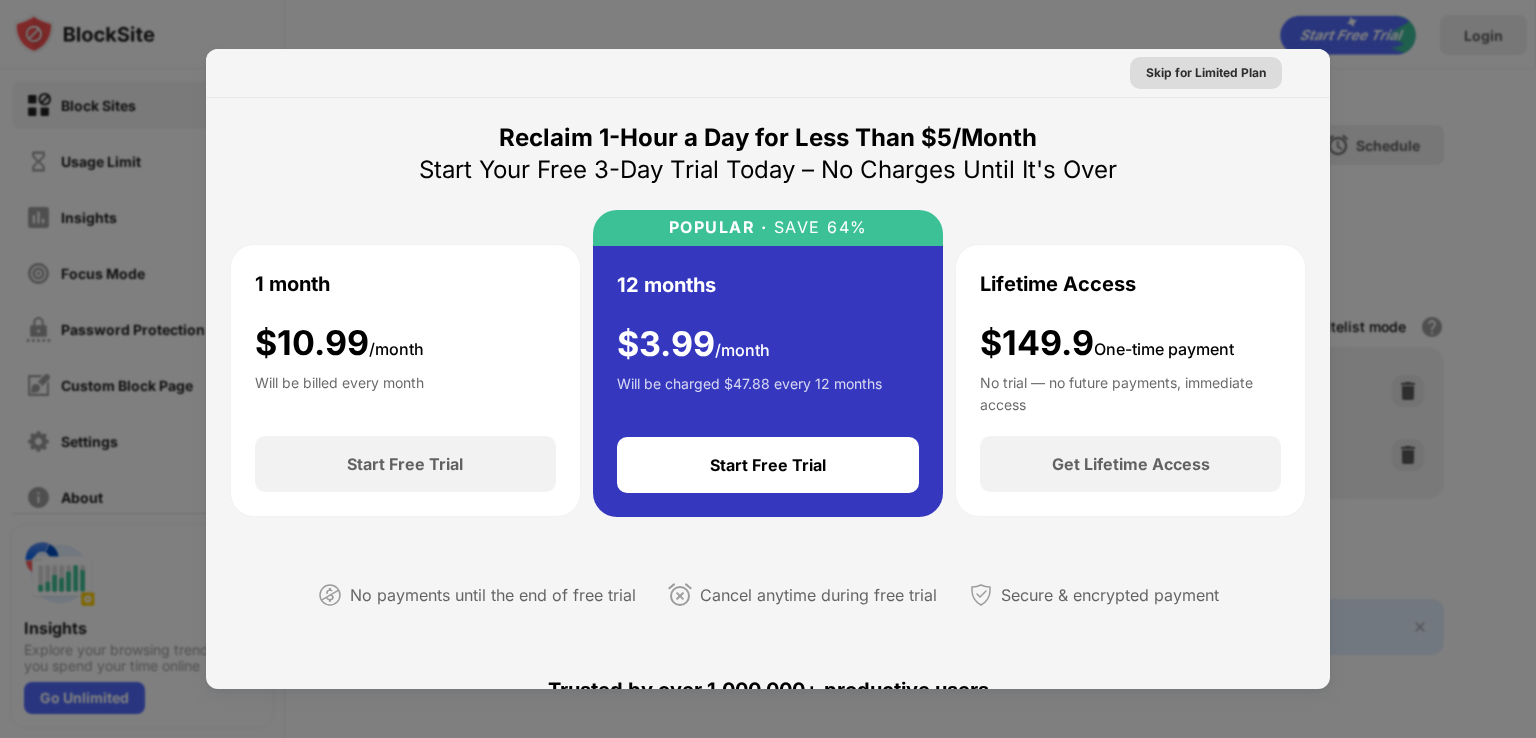 click on "Skip for Limited Plan" at bounding box center [1206, 73] 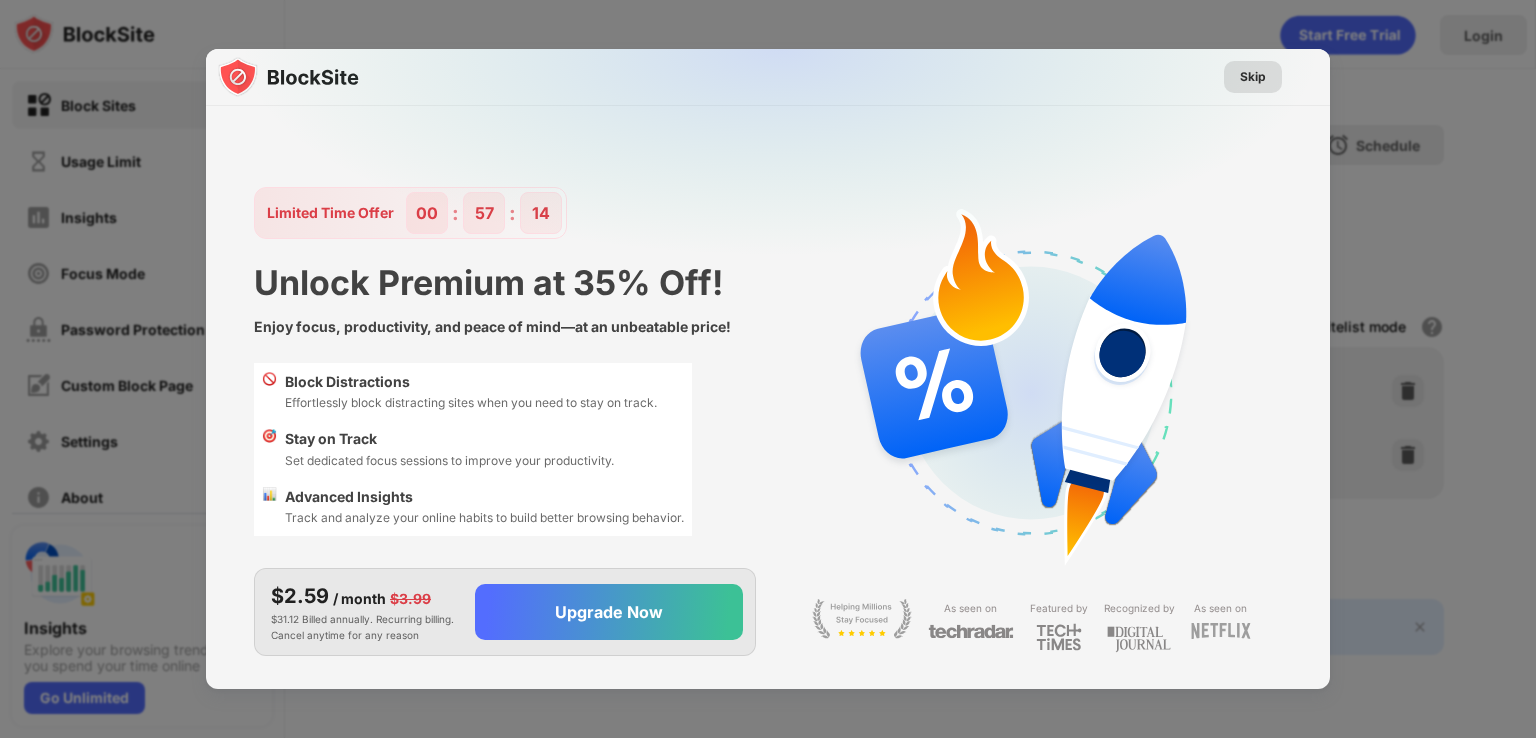 click on "Skip" at bounding box center (1253, 77) 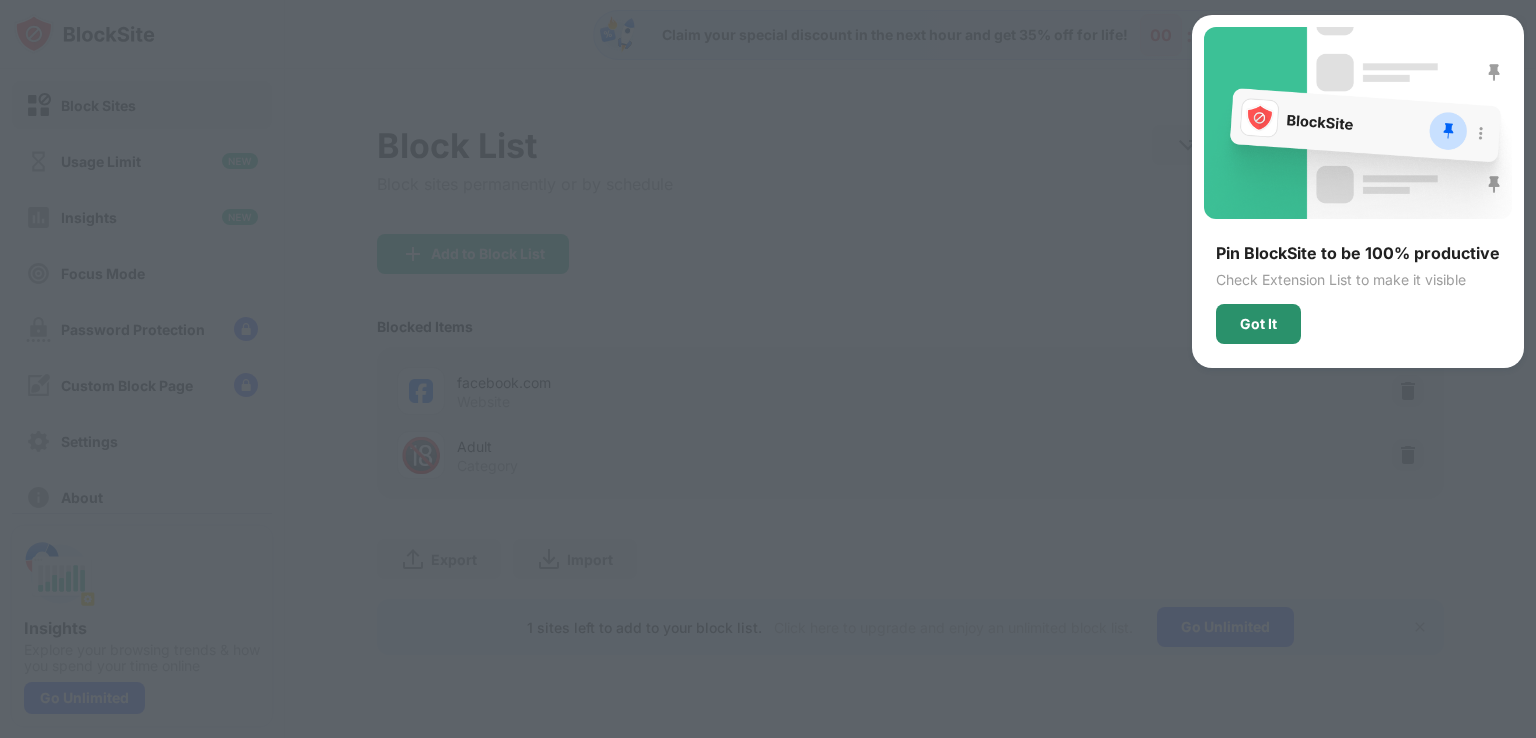 click on "Pin BlockSite to be 100% productive Check Extension List to make it visible Got It" at bounding box center (1358, 293) 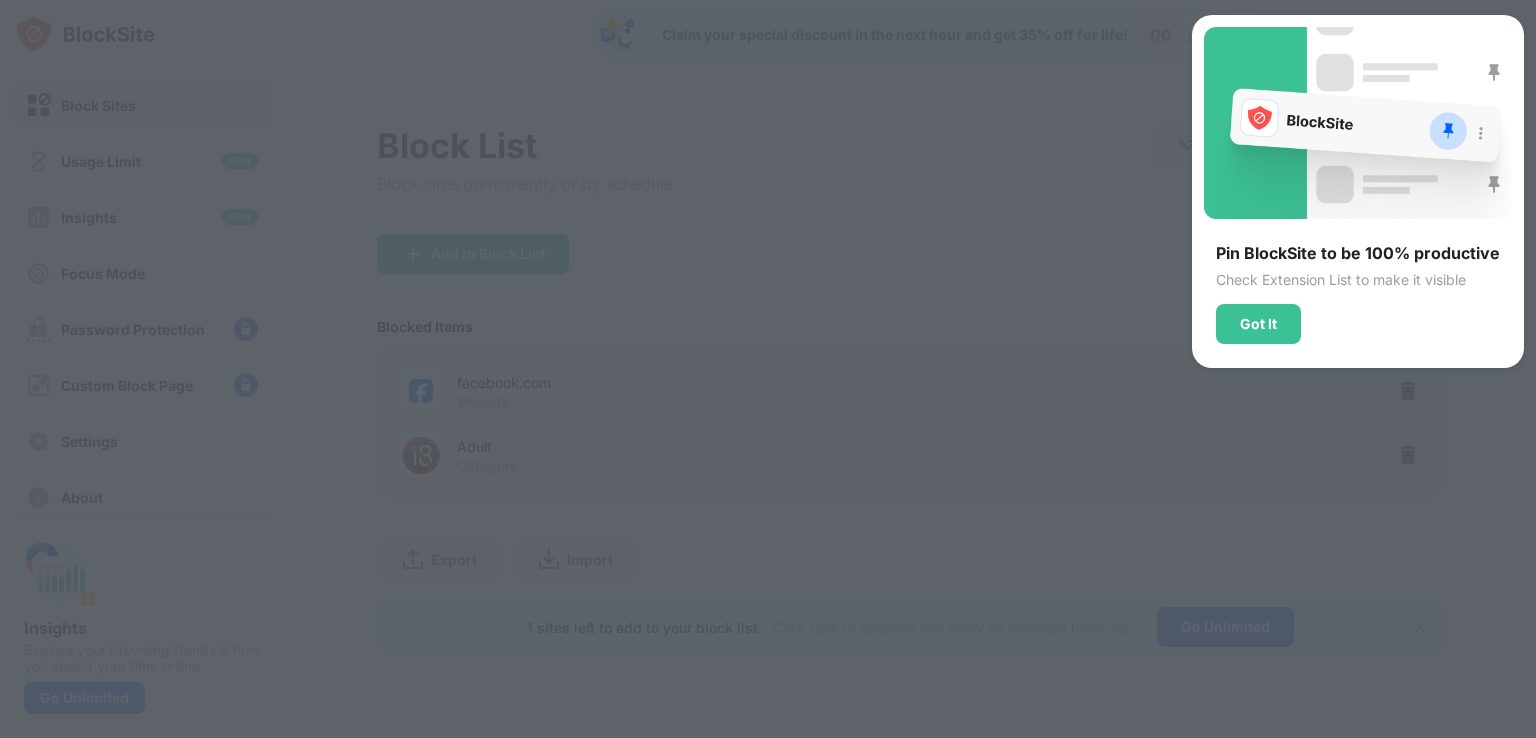 click on "Got It" at bounding box center [1258, 324] 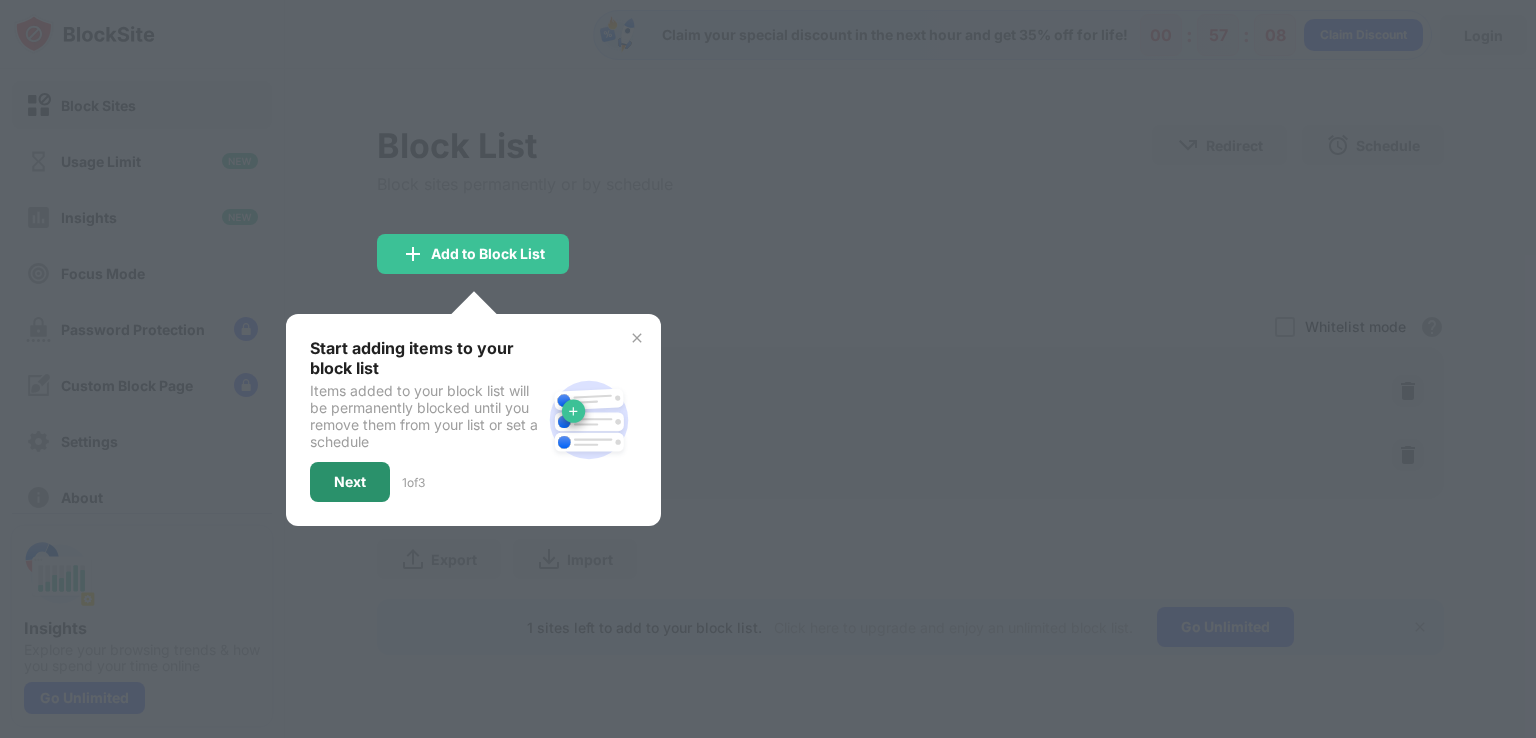 click on "Next" at bounding box center [350, 482] 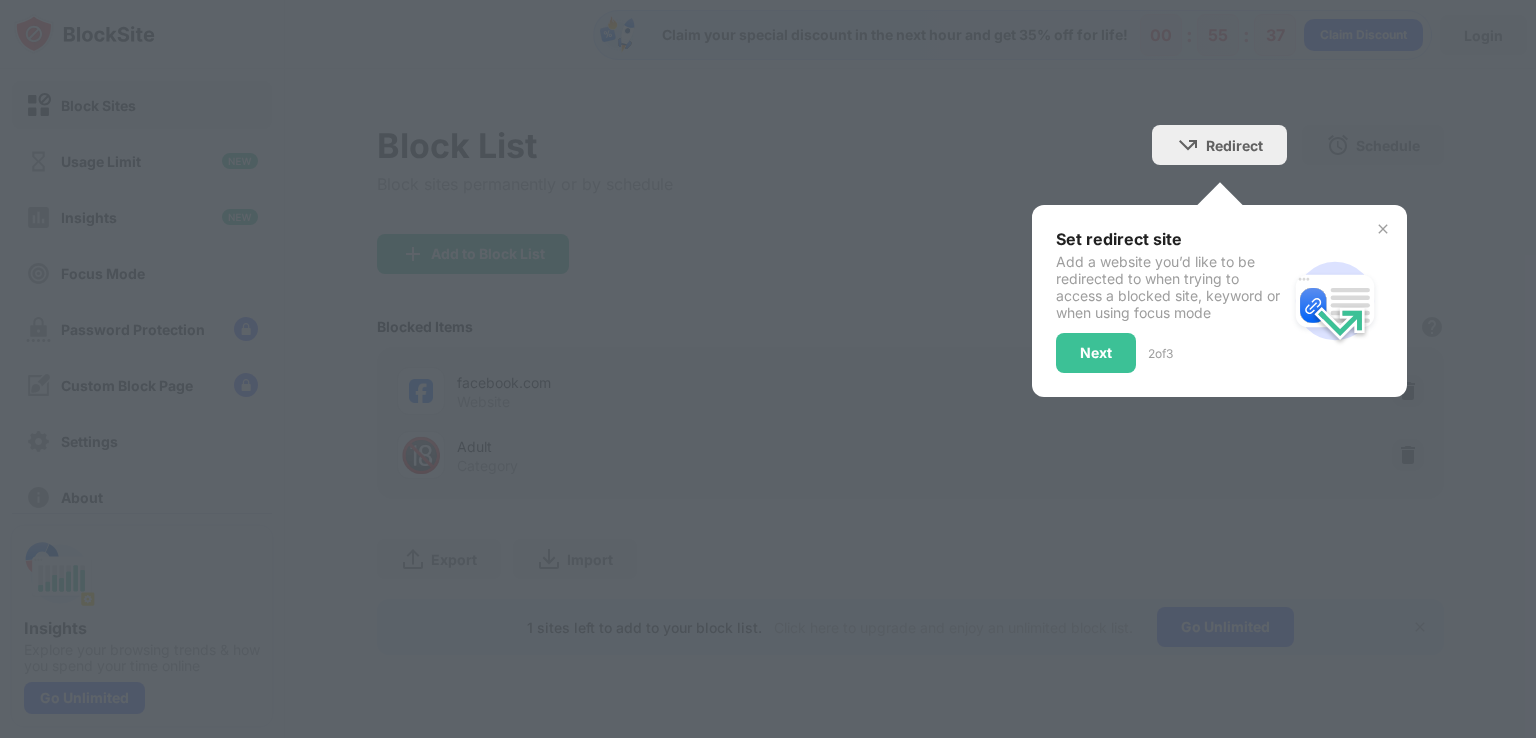click at bounding box center (768, 369) 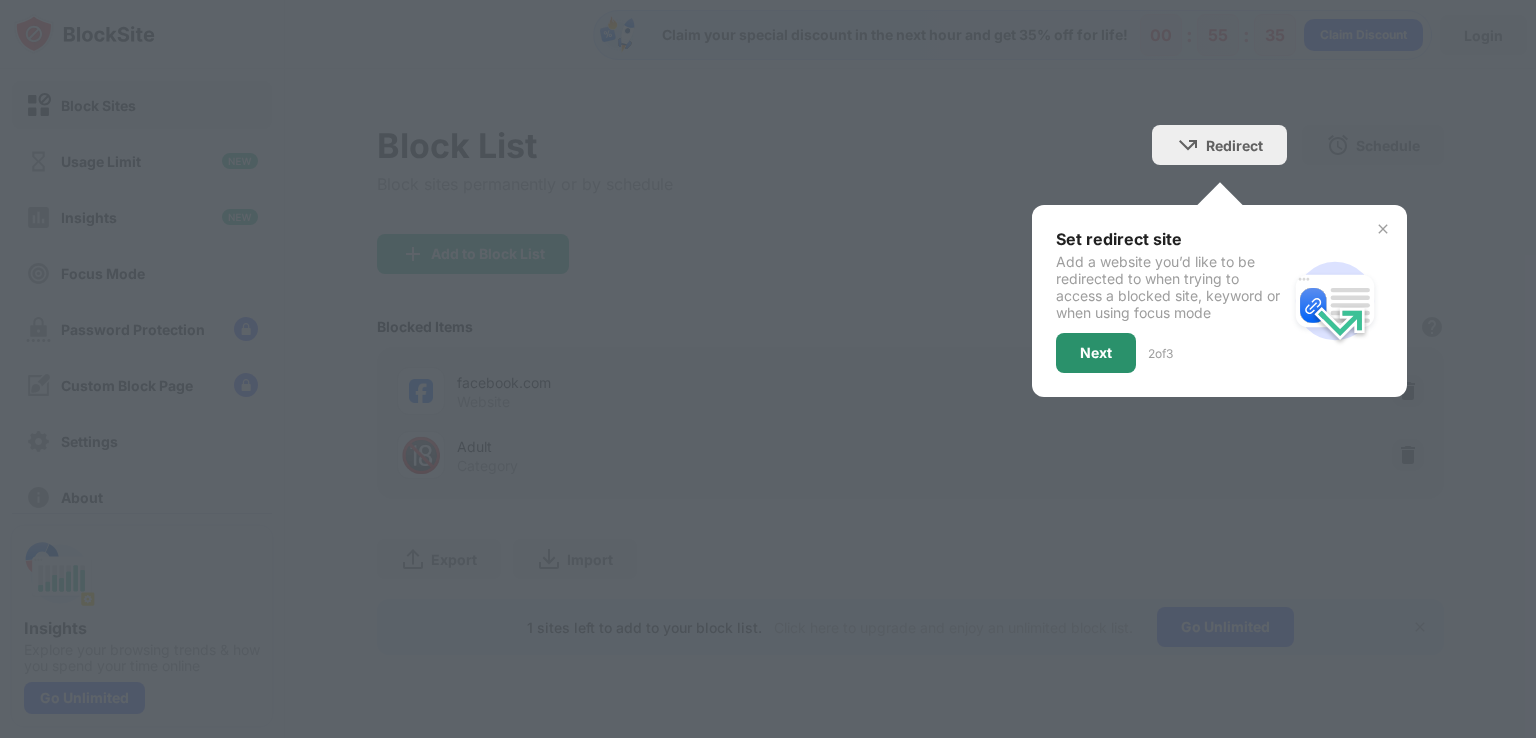 click on "Next" at bounding box center [1096, 353] 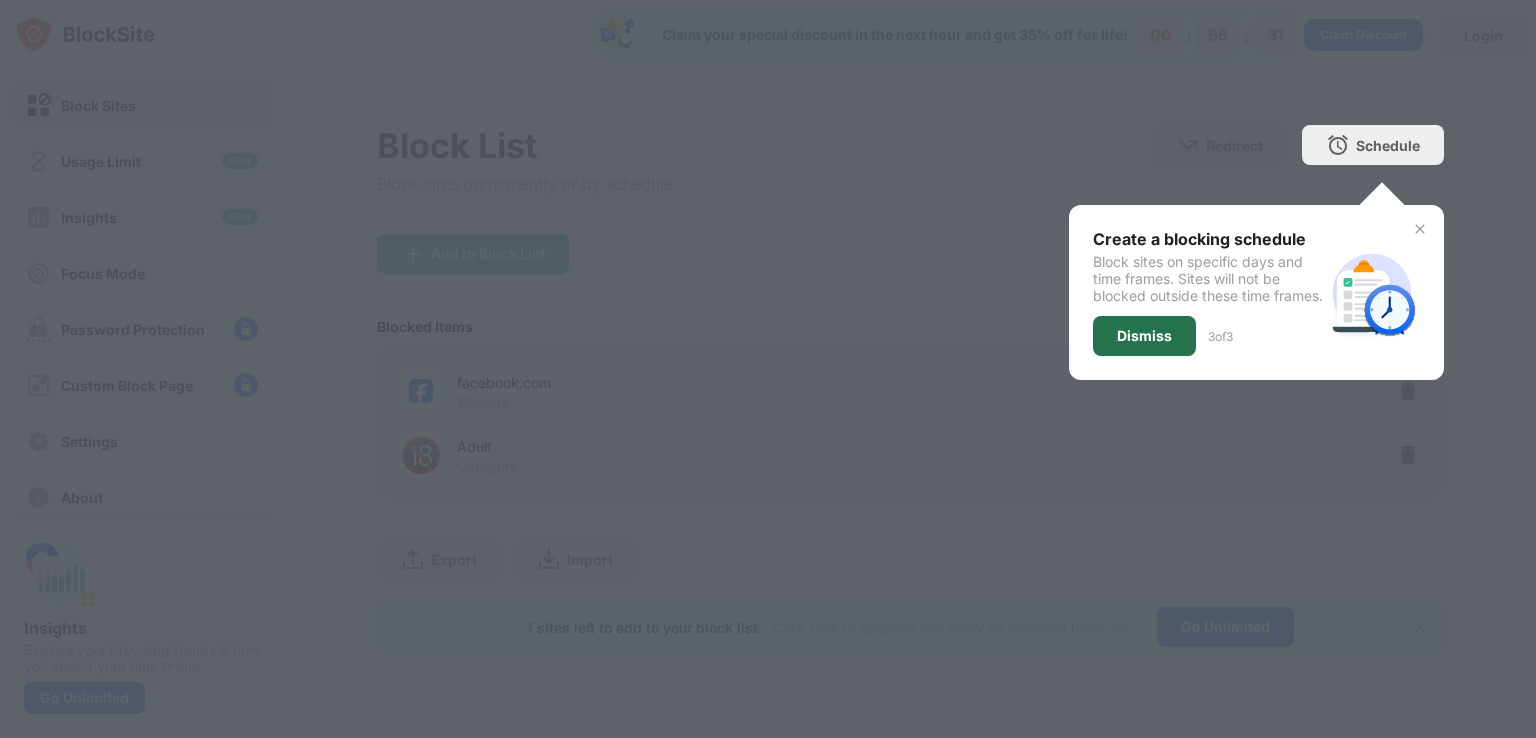 click on "Dismiss" at bounding box center [1144, 336] 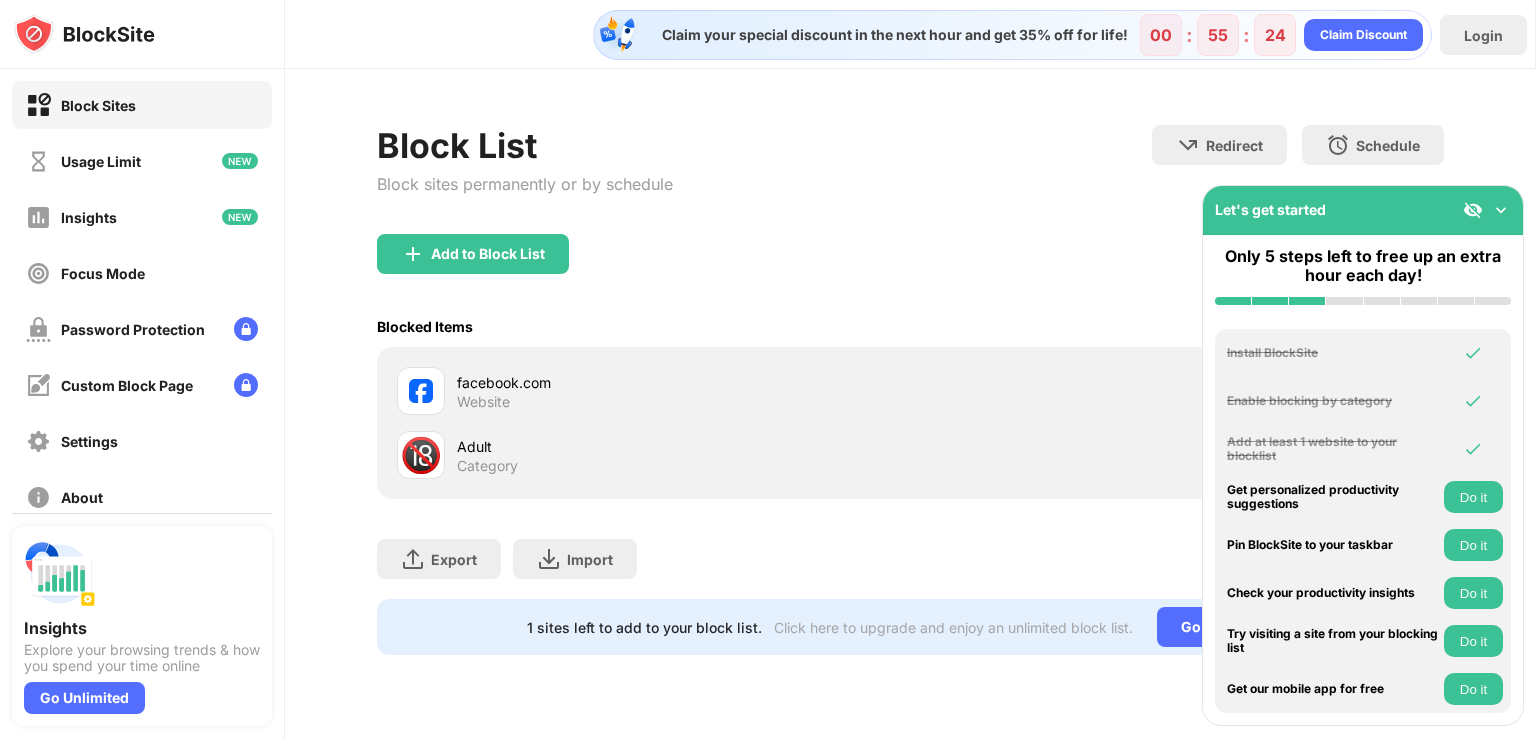 click at bounding box center (1501, 210) 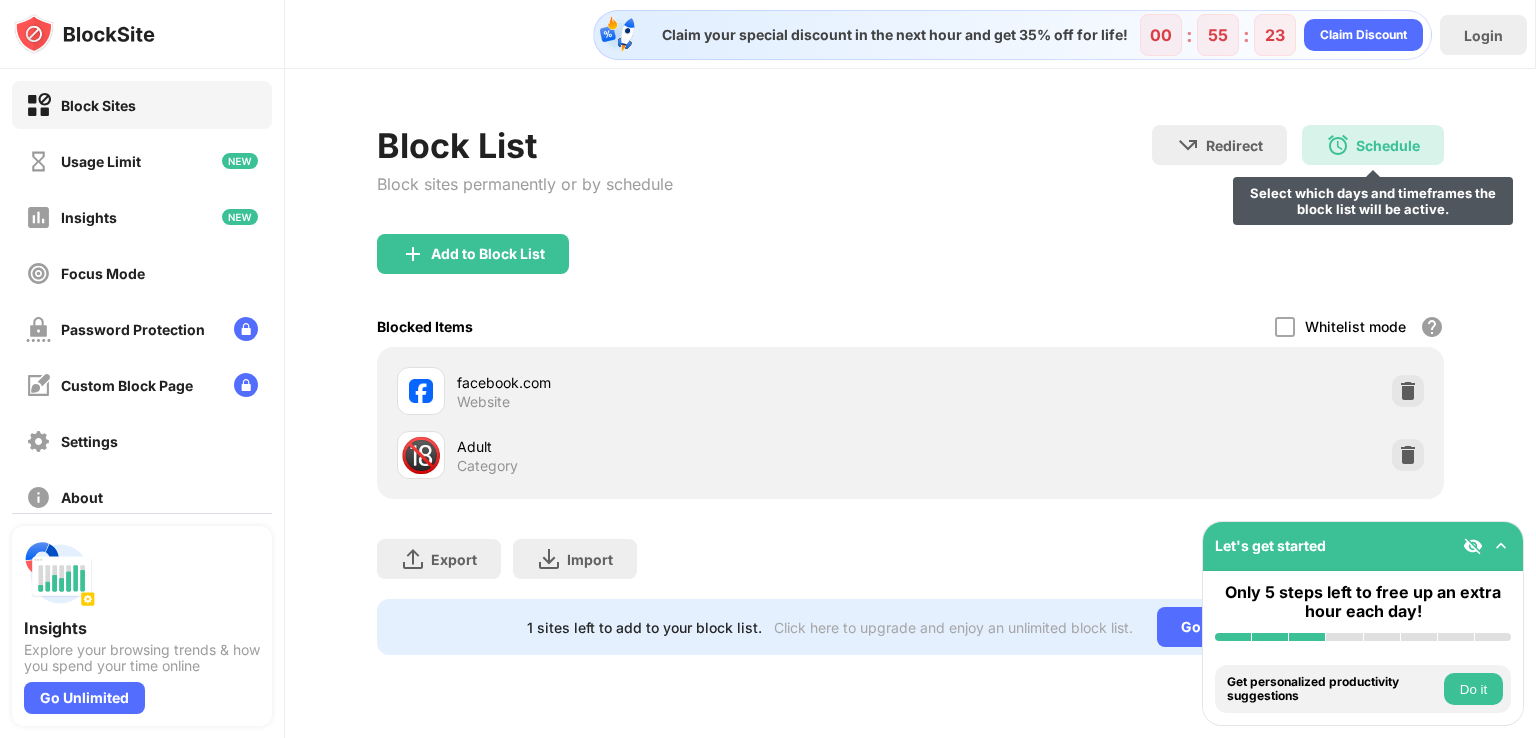 click on "Schedule" at bounding box center (1388, 145) 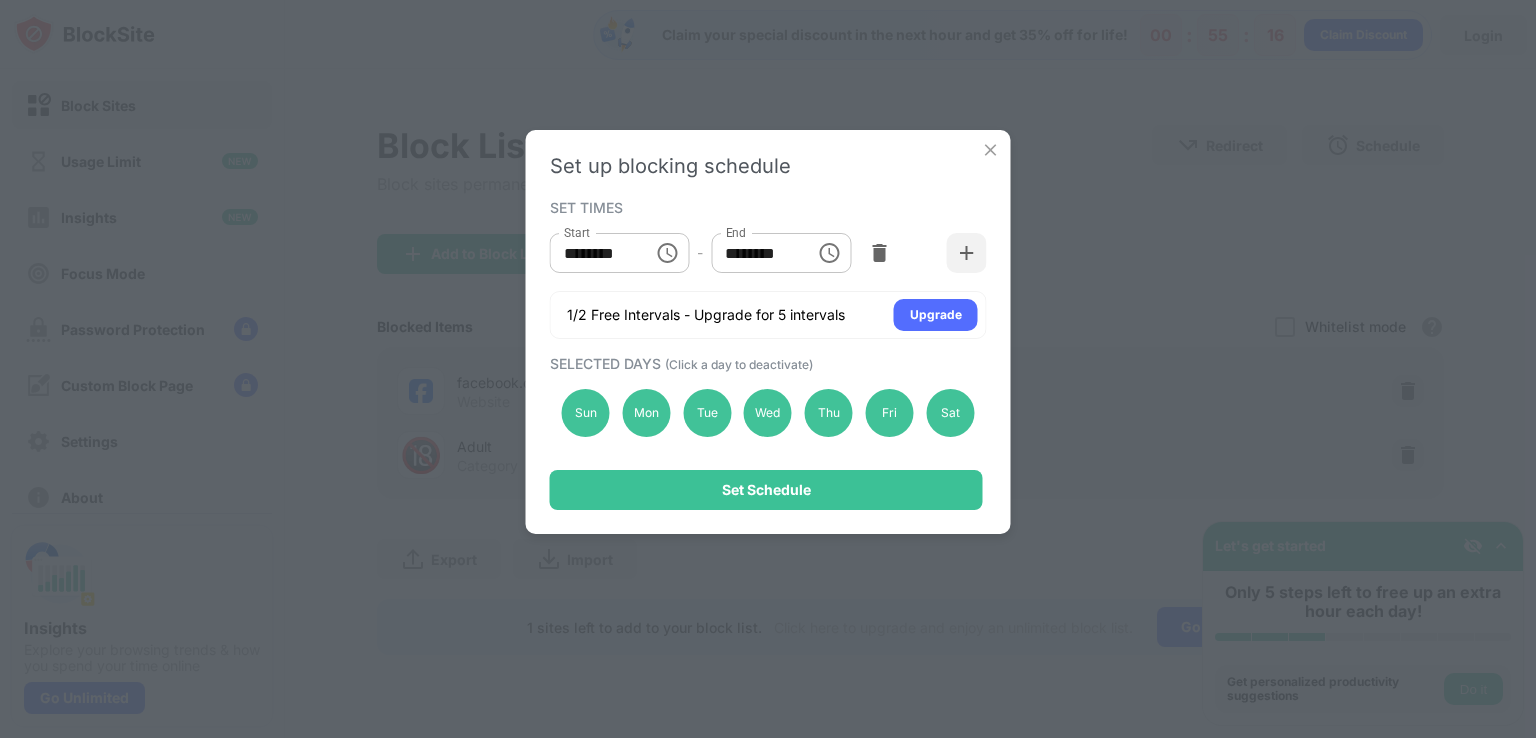 click on "Set up blocking schedule SET TIMES Start ******** Start - End ******** End 1/2 Free Intervals - Upgrade for 5 intervals Upgrade SELECTED DAYS   (Click a day to deactivate) Sun Mon Tue Wed Thu Fri Sat Set Schedule" at bounding box center (768, 369) 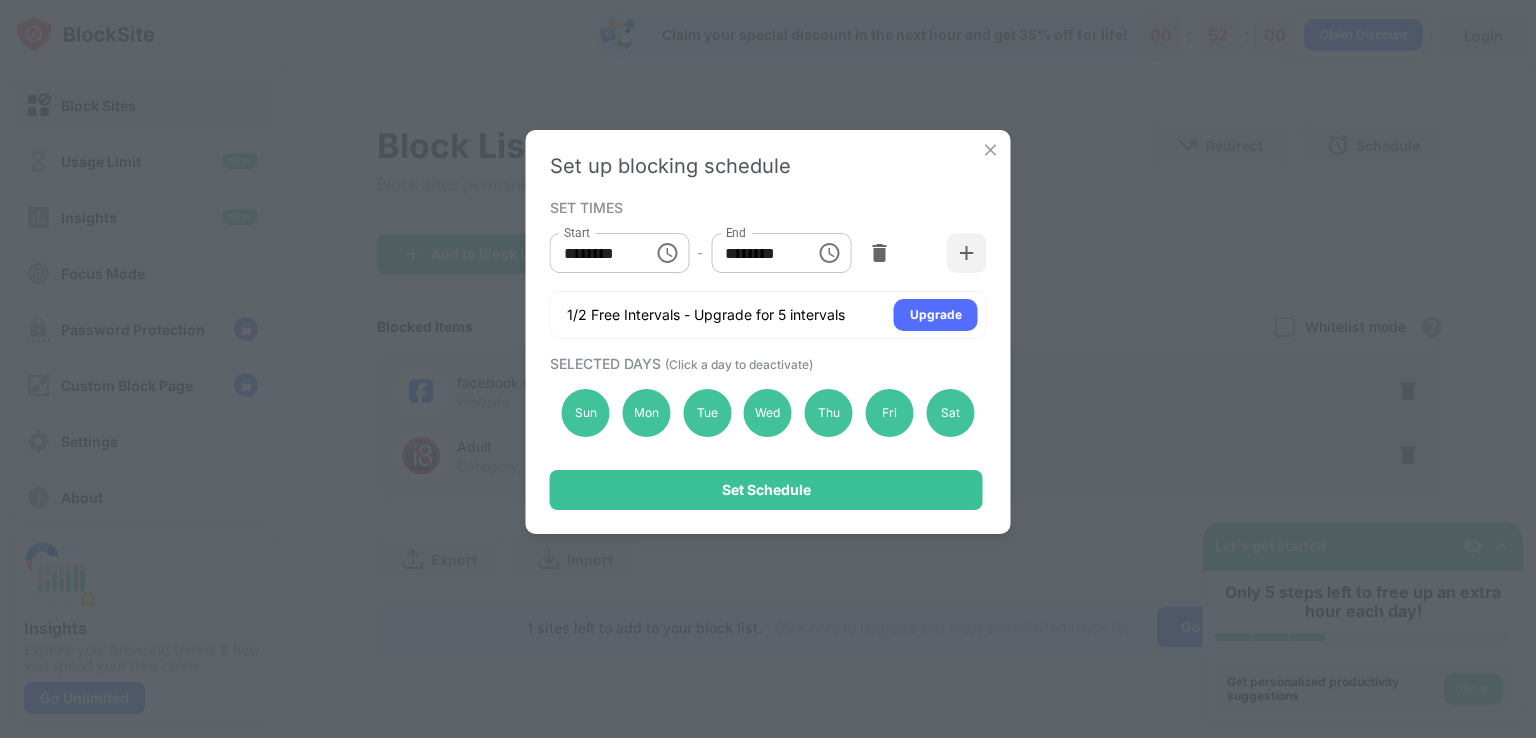 click on "********" at bounding box center [756, 253] 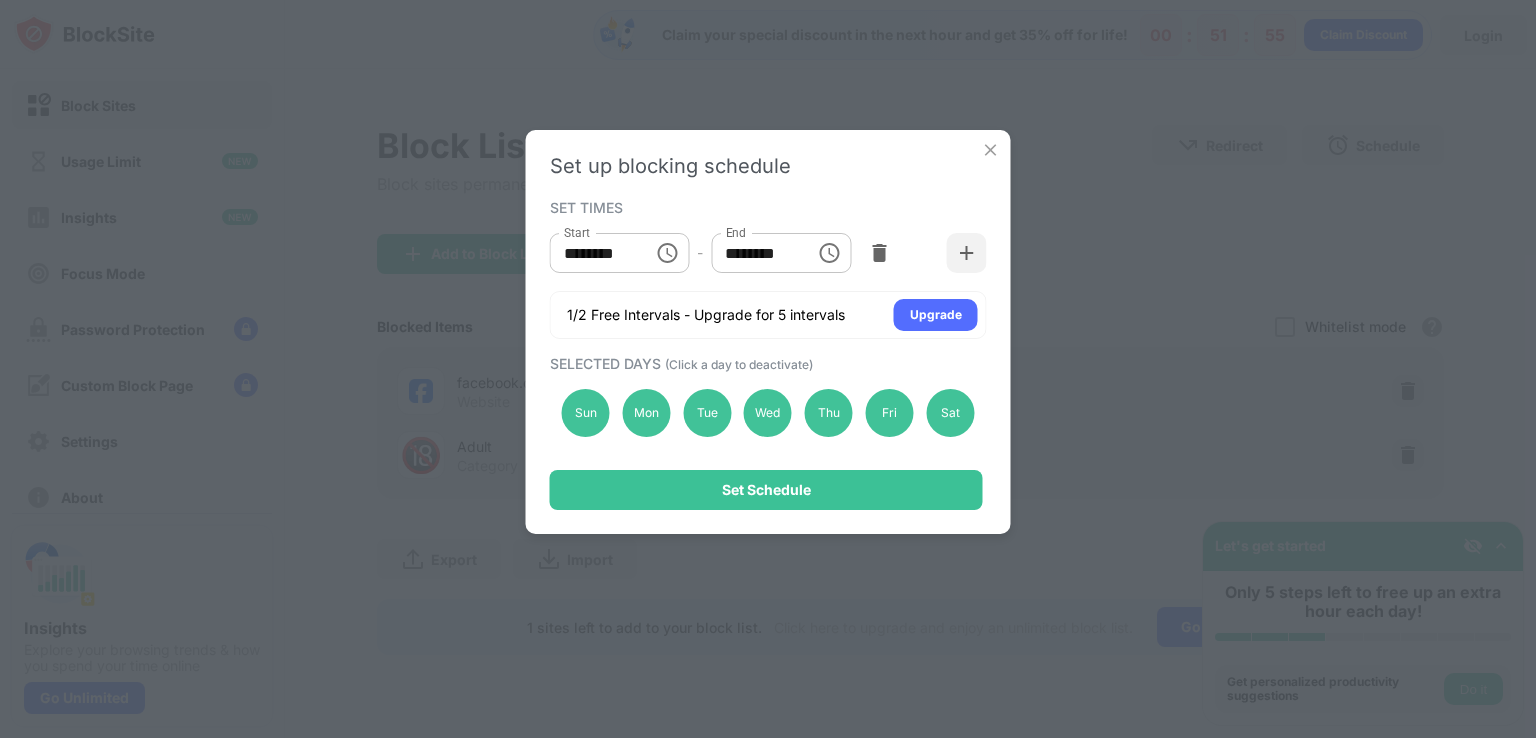 click at bounding box center (991, 150) 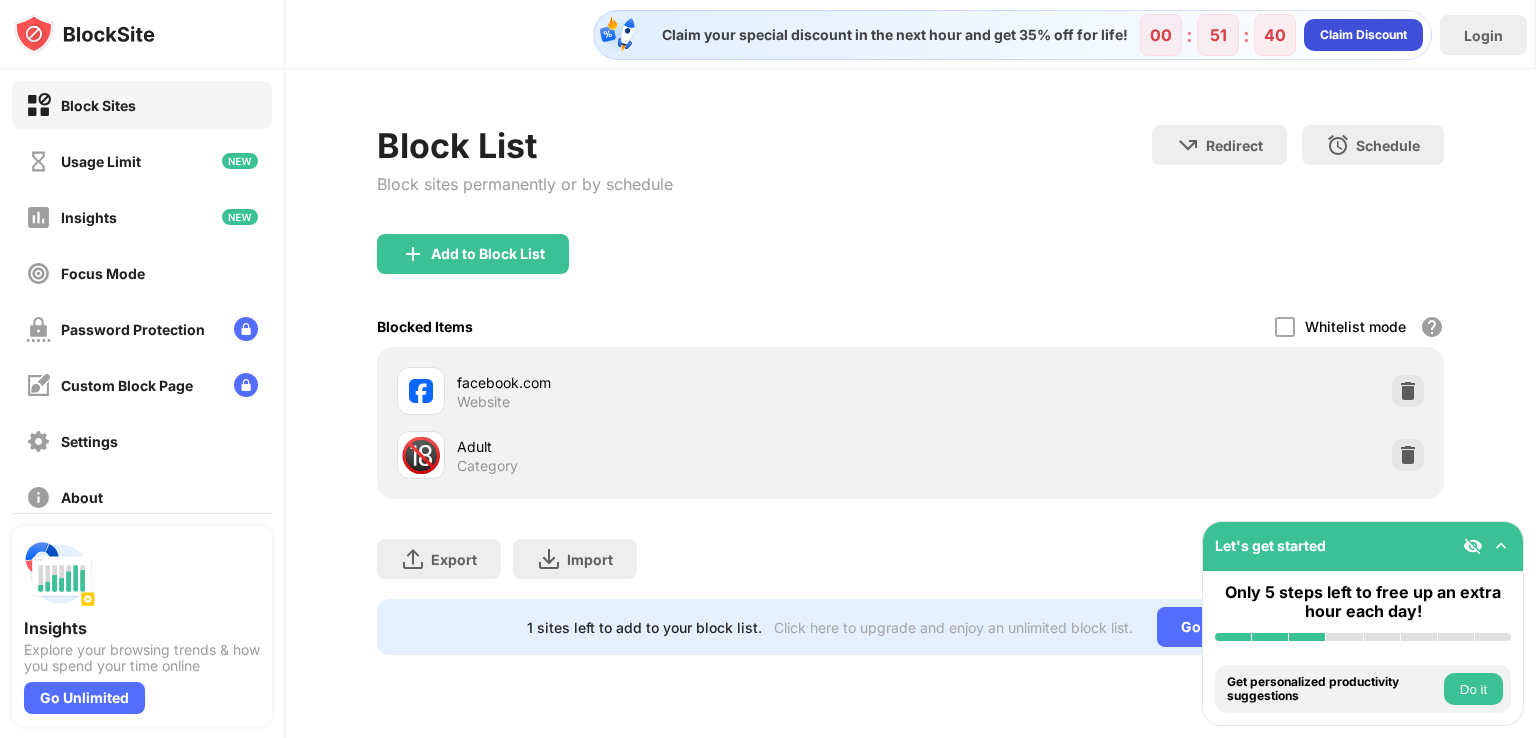 click on "Claim Discount" at bounding box center (1363, 35) 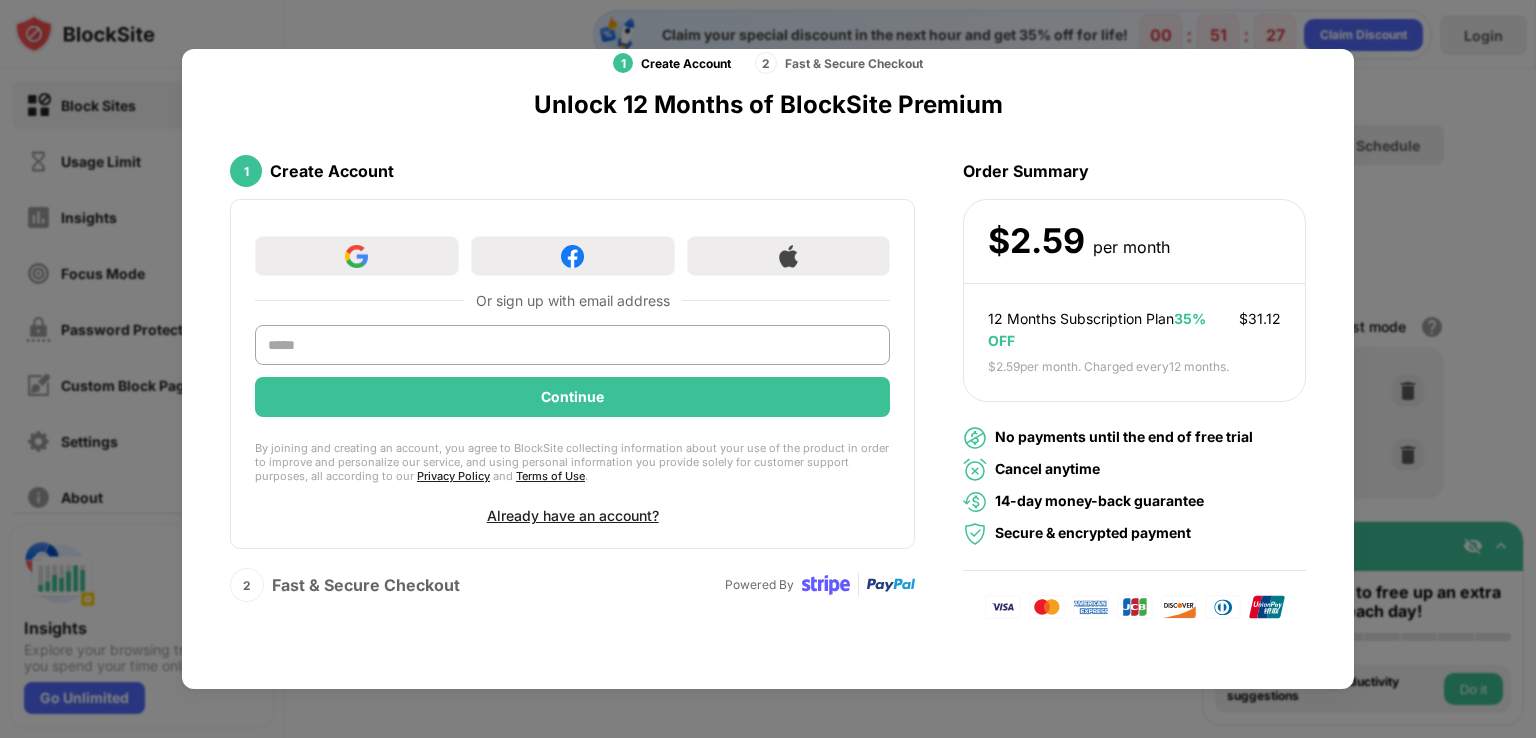 scroll, scrollTop: 0, scrollLeft: 0, axis: both 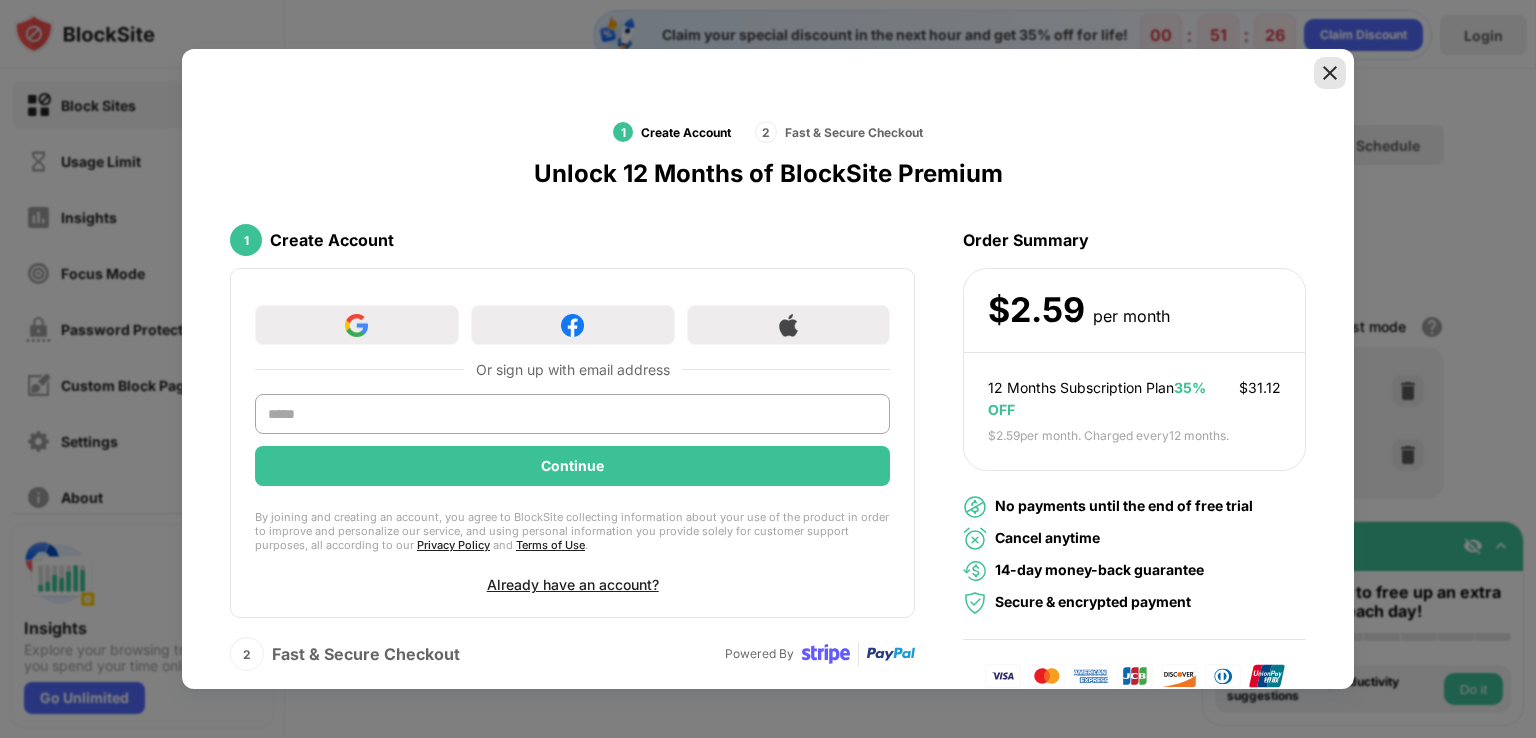 click at bounding box center [1330, 73] 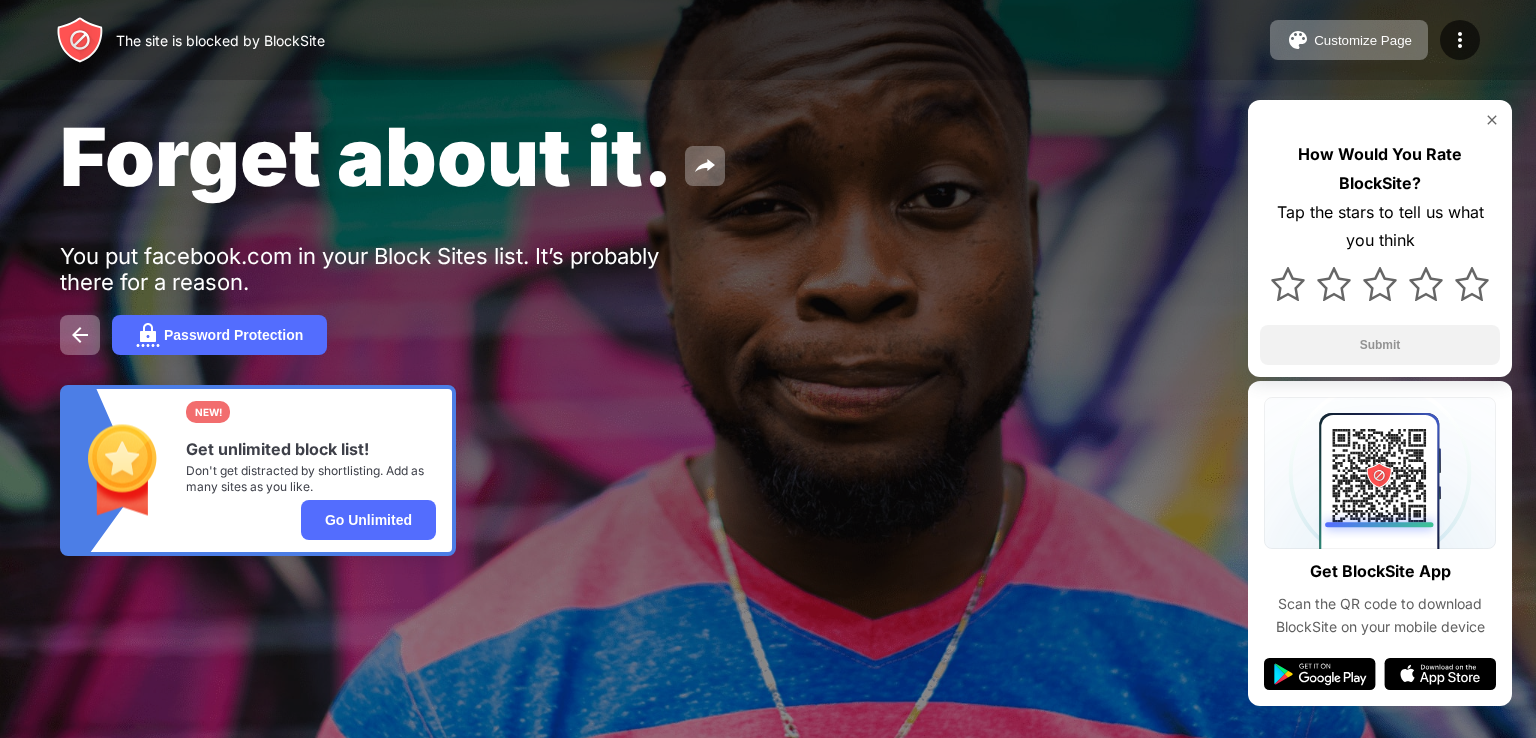 scroll, scrollTop: 0, scrollLeft: 0, axis: both 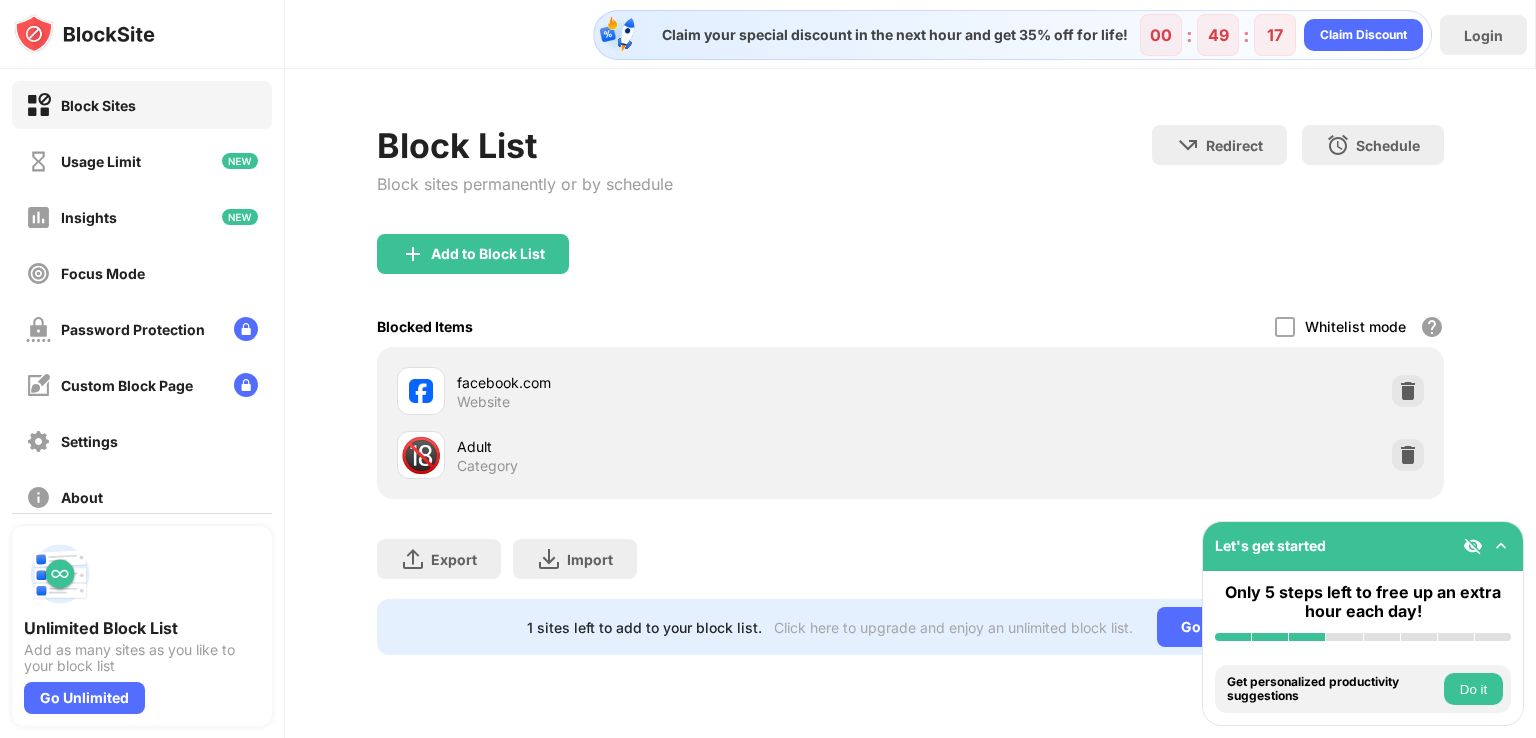 click at bounding box center [1487, 546] 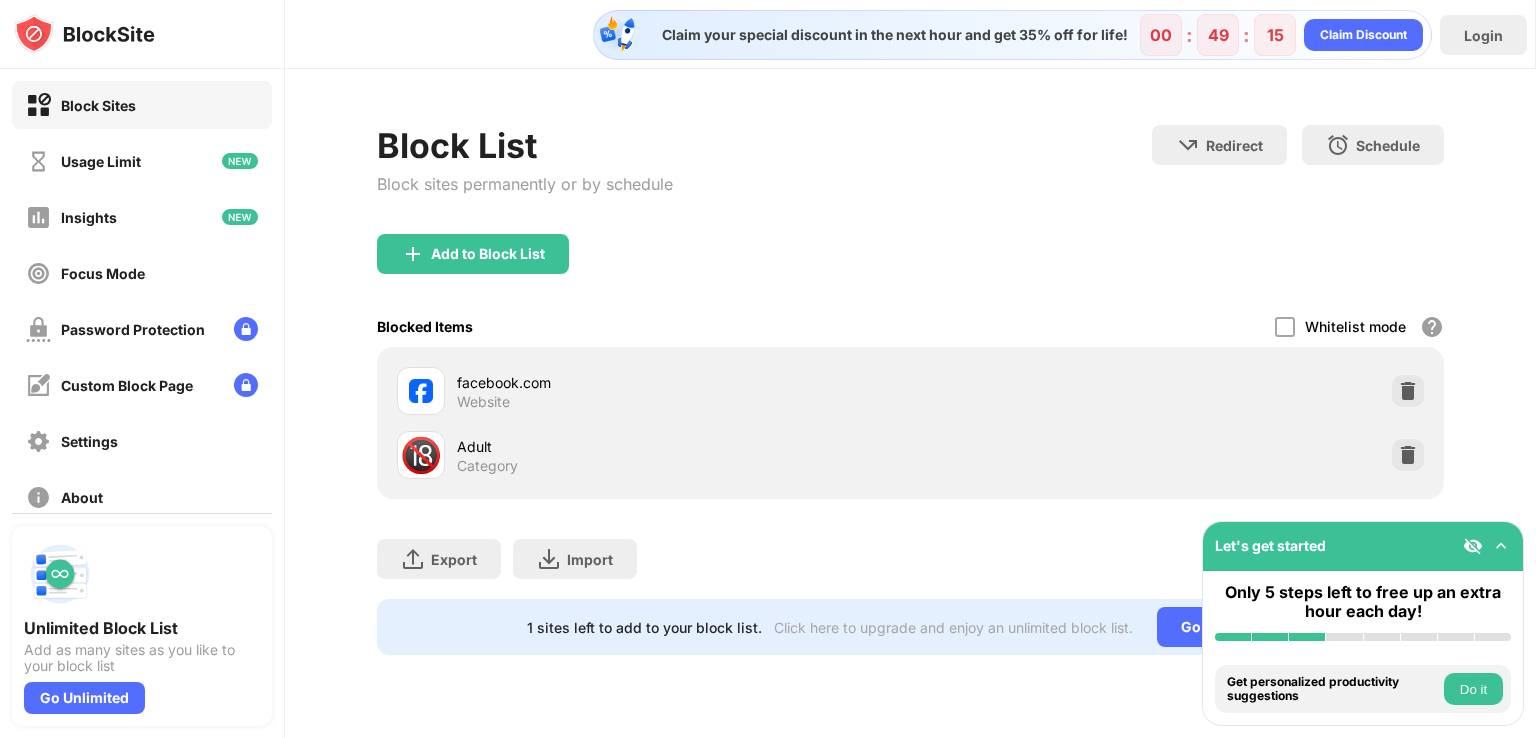 click on "facebook.com" at bounding box center [683, 382] 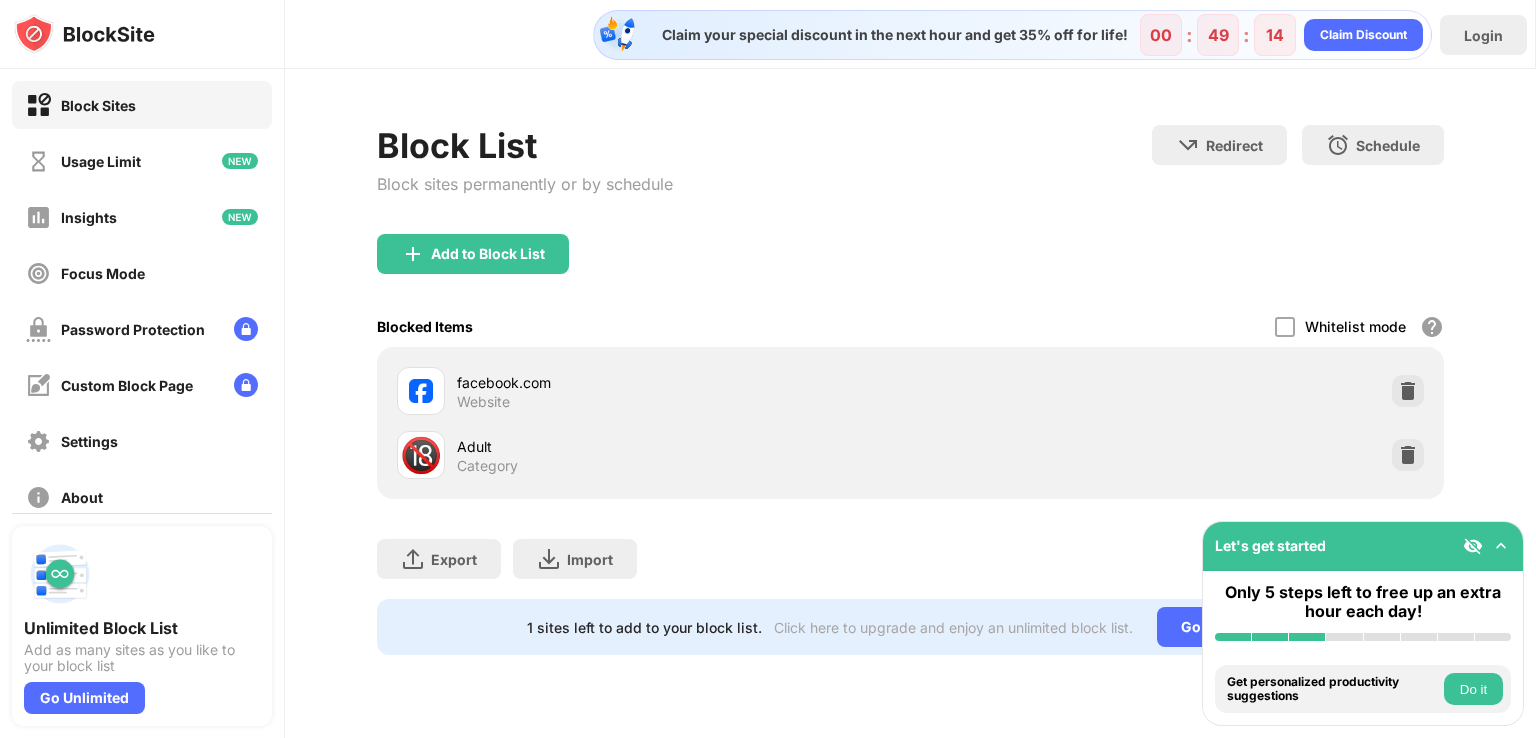 click on "facebook.com" at bounding box center [683, 382] 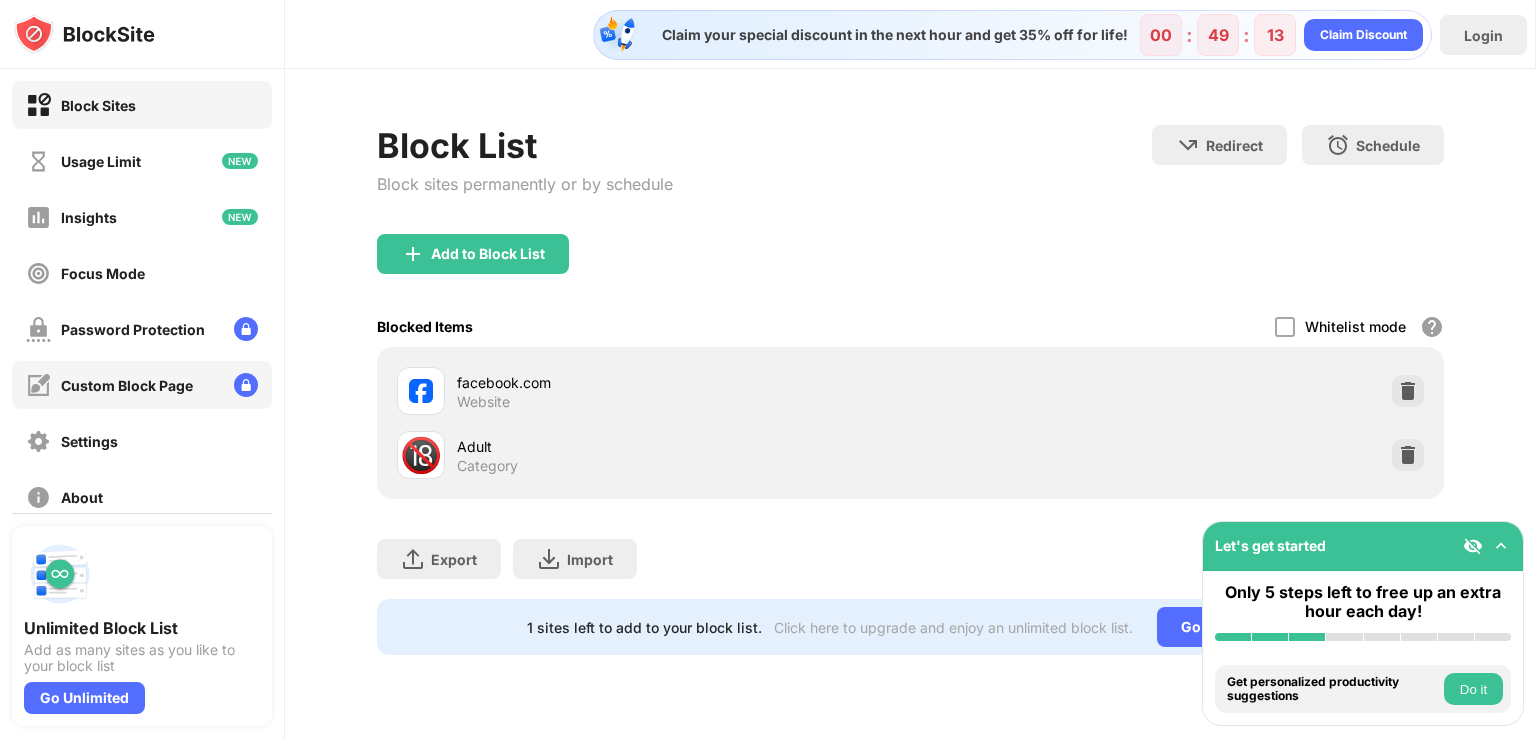 click on "Custom Block Page" at bounding box center [127, 385] 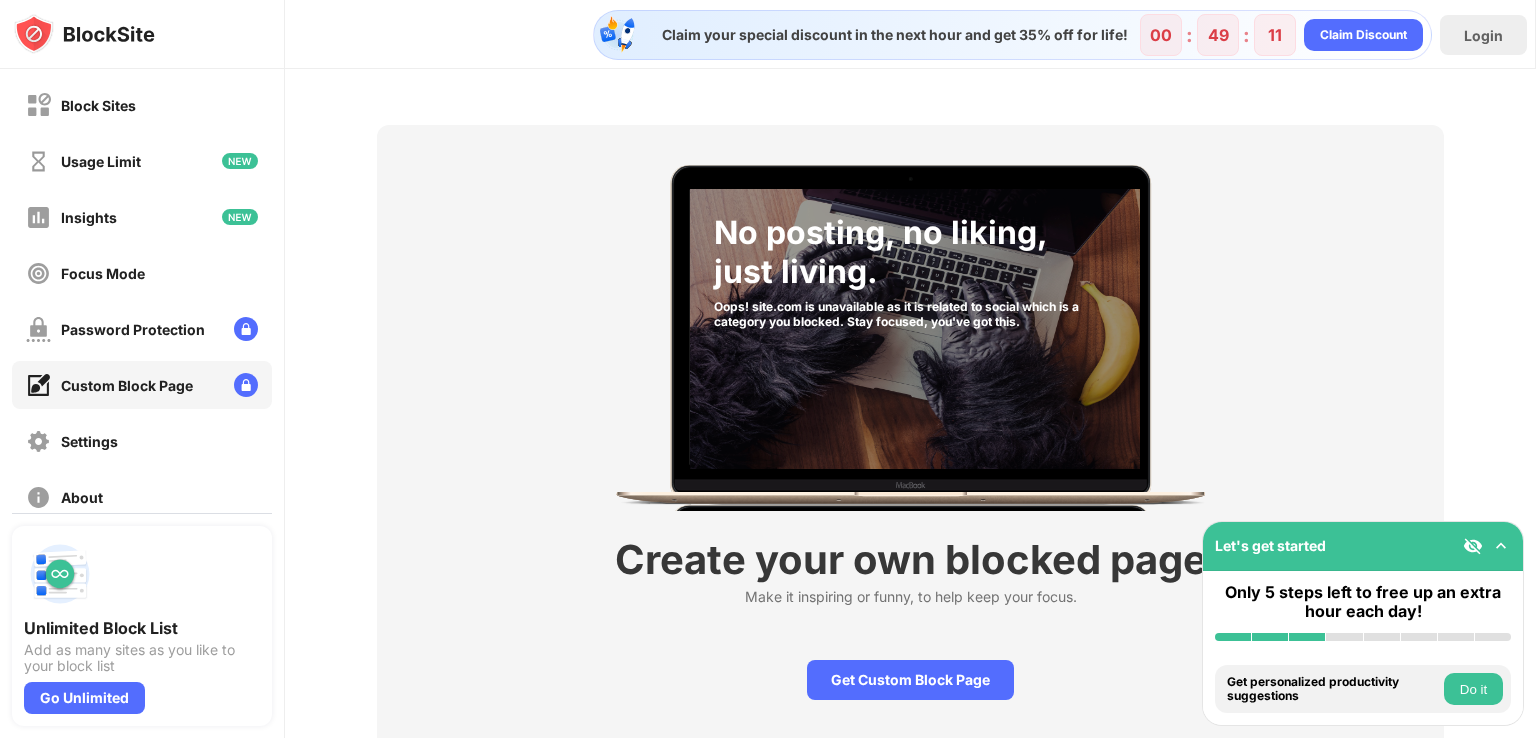 scroll, scrollTop: 84, scrollLeft: 0, axis: vertical 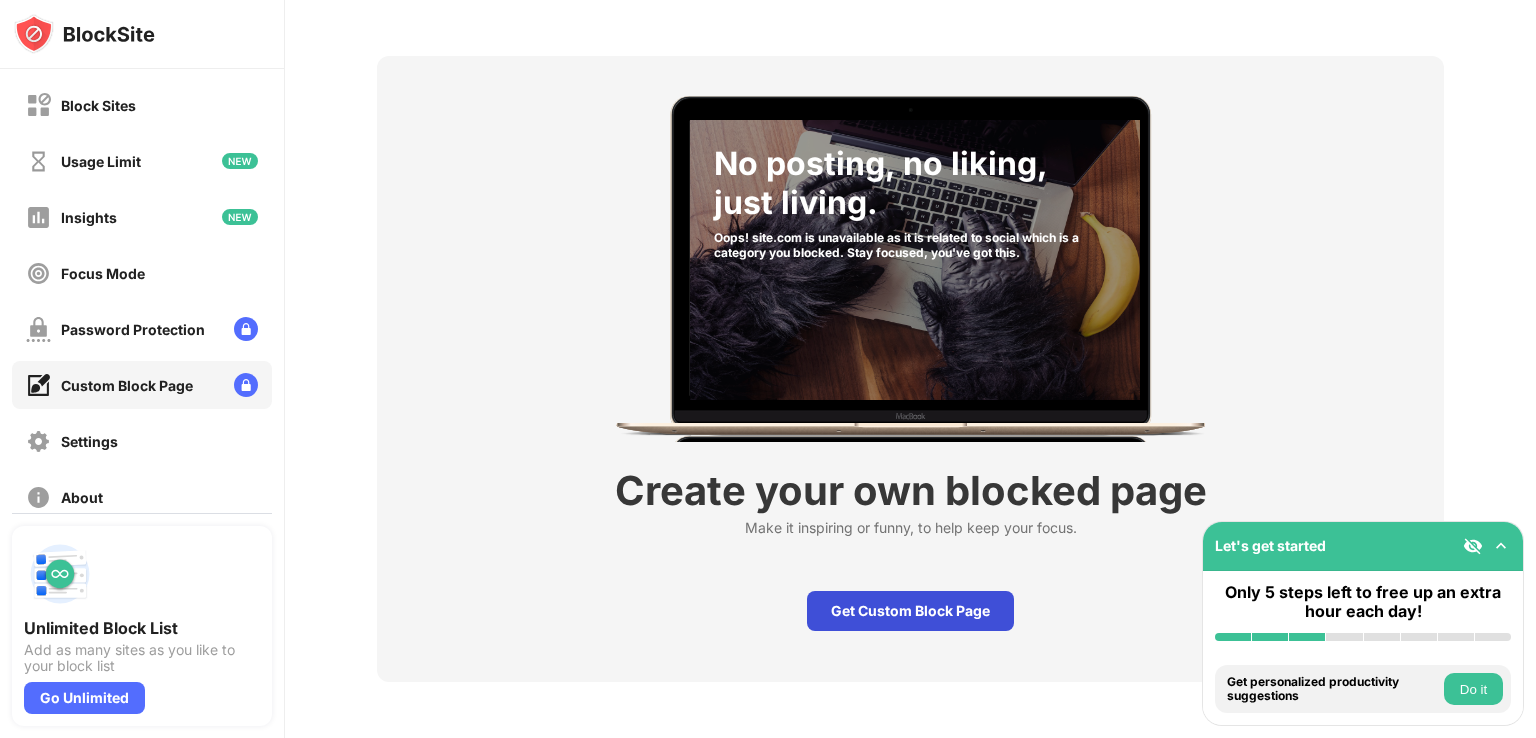 click on "Get Custom Block Page" at bounding box center [910, 611] 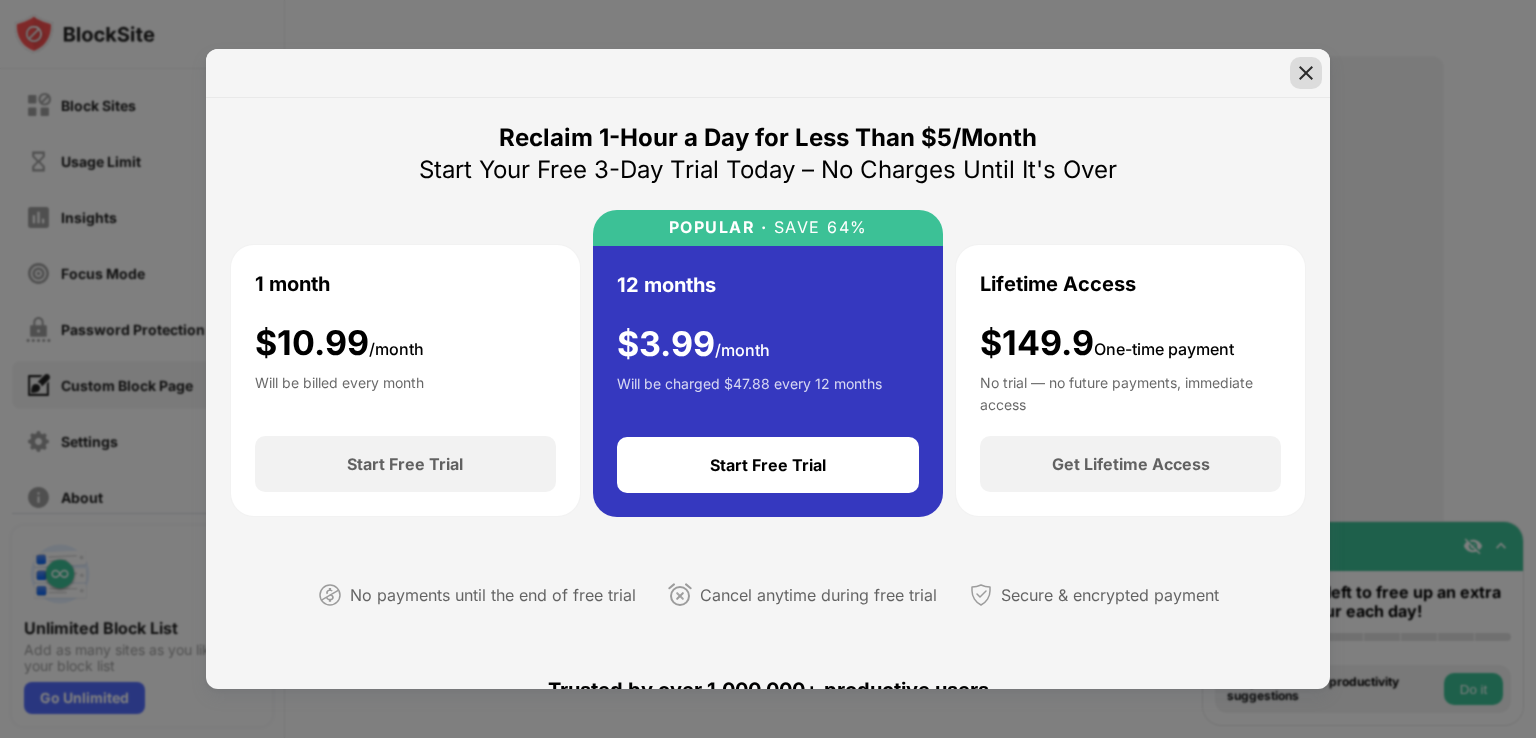 click at bounding box center [1306, 73] 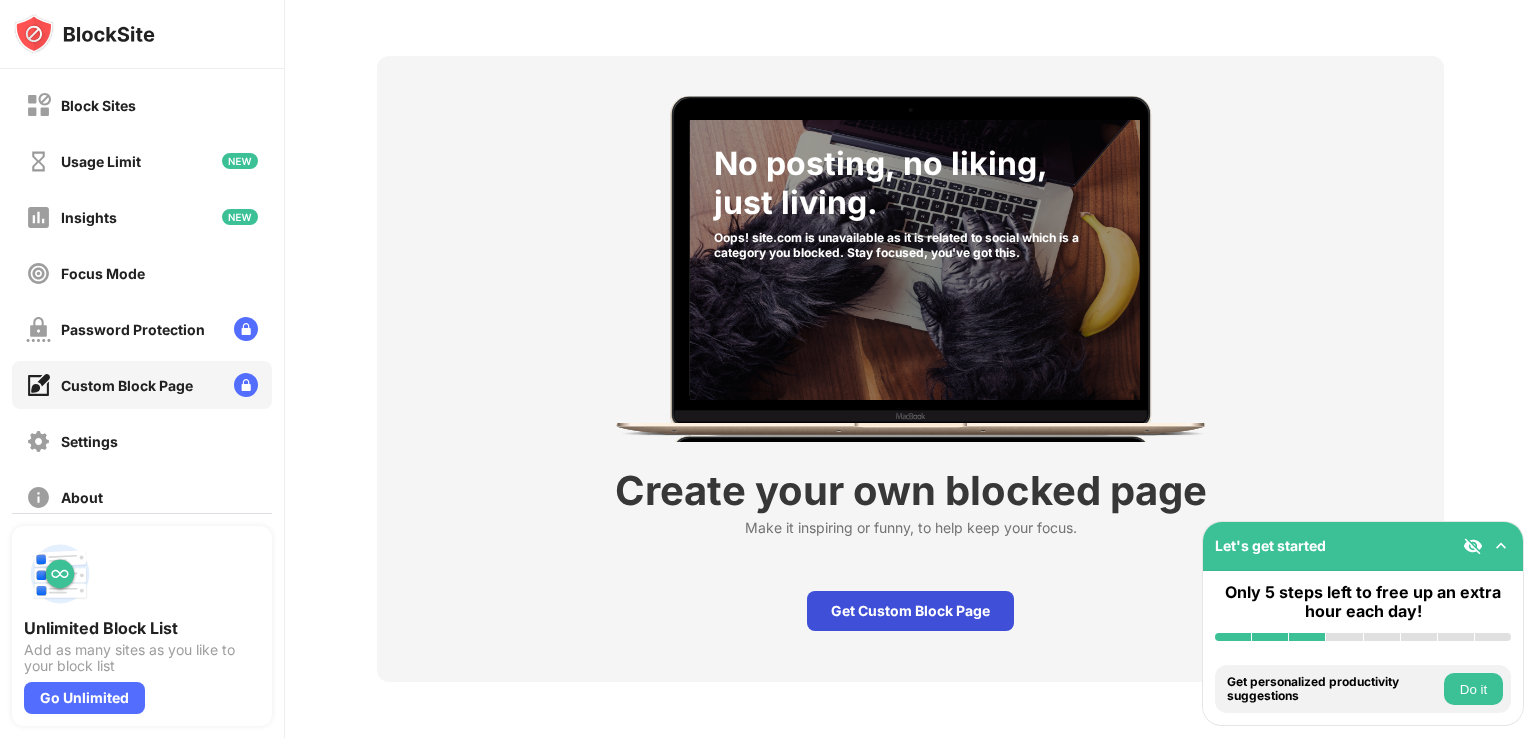 click on "Get Custom Block Page" at bounding box center (910, 611) 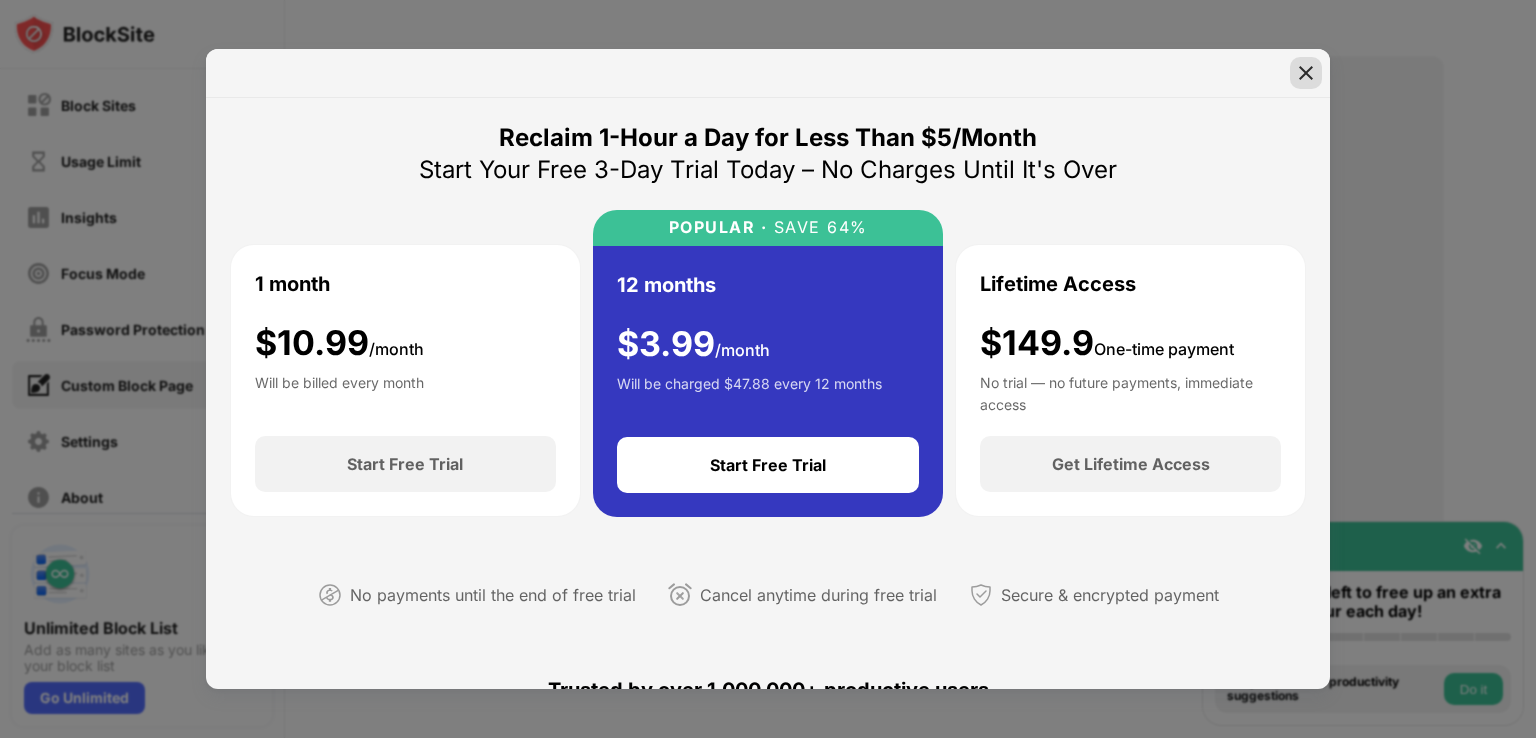 click at bounding box center [1306, 73] 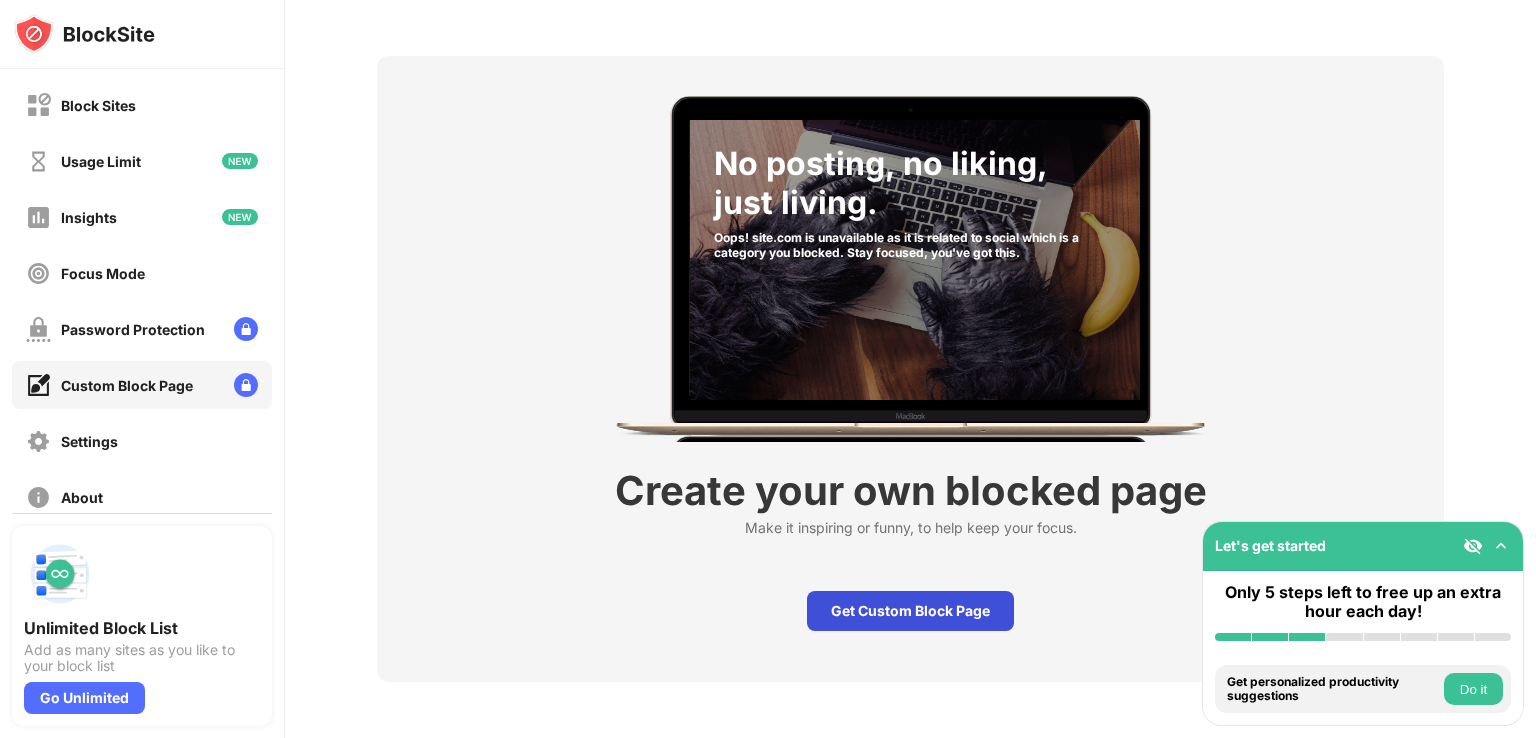 click on "Get Custom Block Page" at bounding box center [910, 611] 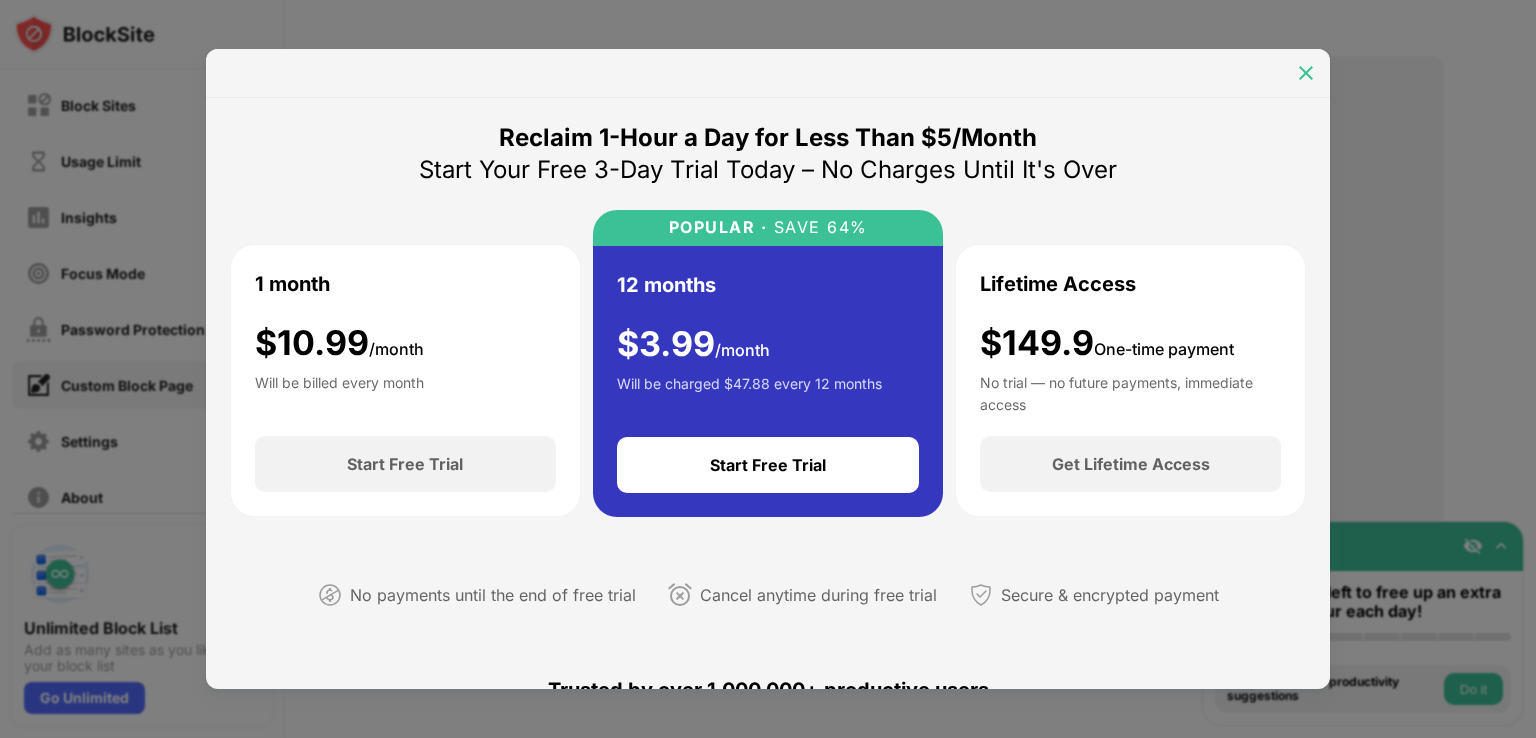 click at bounding box center (1306, 73) 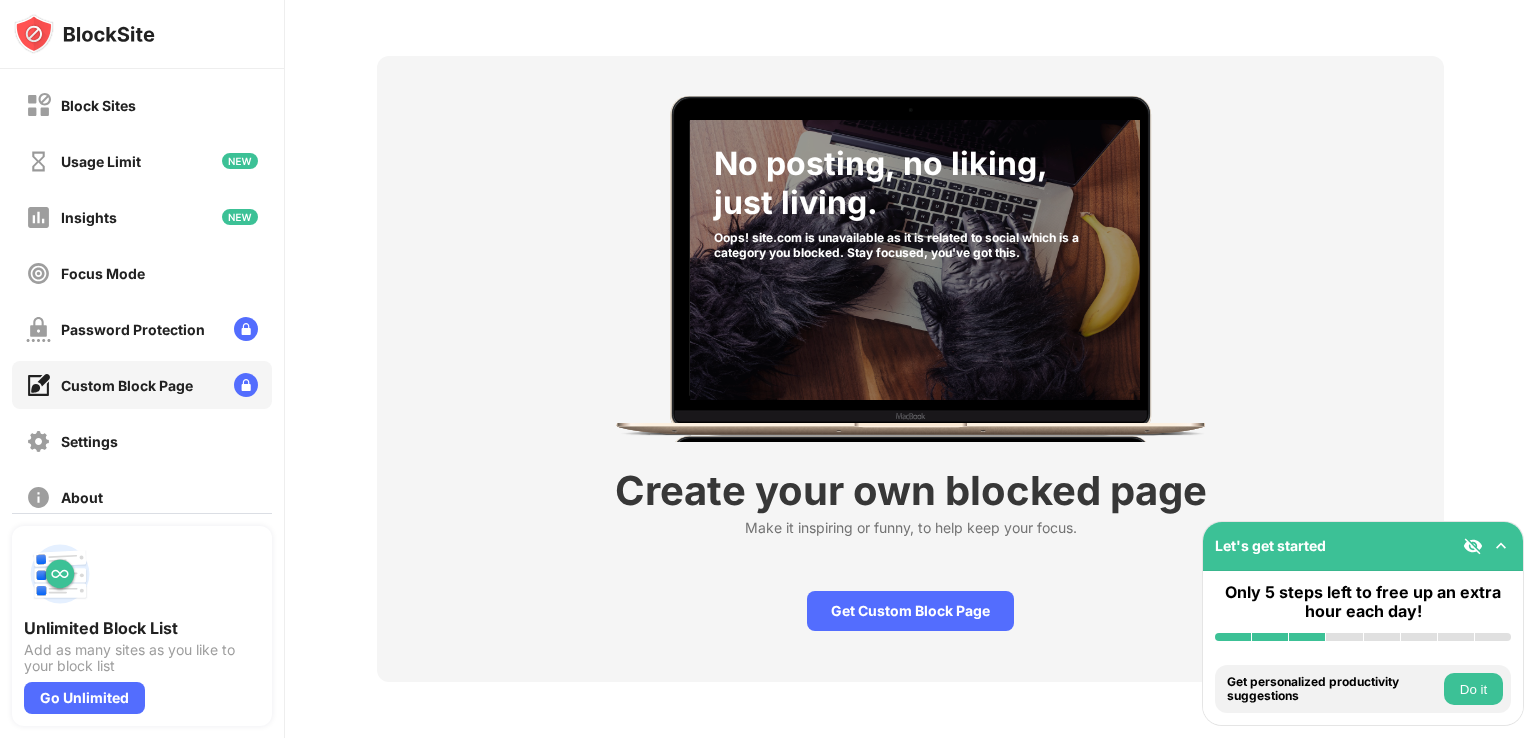 click on "Let's get started Only 5 steps left to free up an extra hour each day! Install BlockSite Enable blocking by category Add at least 1 website to your blocklist Get personalized productivity suggestions Do it Pin BlockSite to your taskbar Do it Check your productivity insights Do it Try visiting a site from your blocking list Do it Get our mobile app for free Do it" at bounding box center [1363, 623] 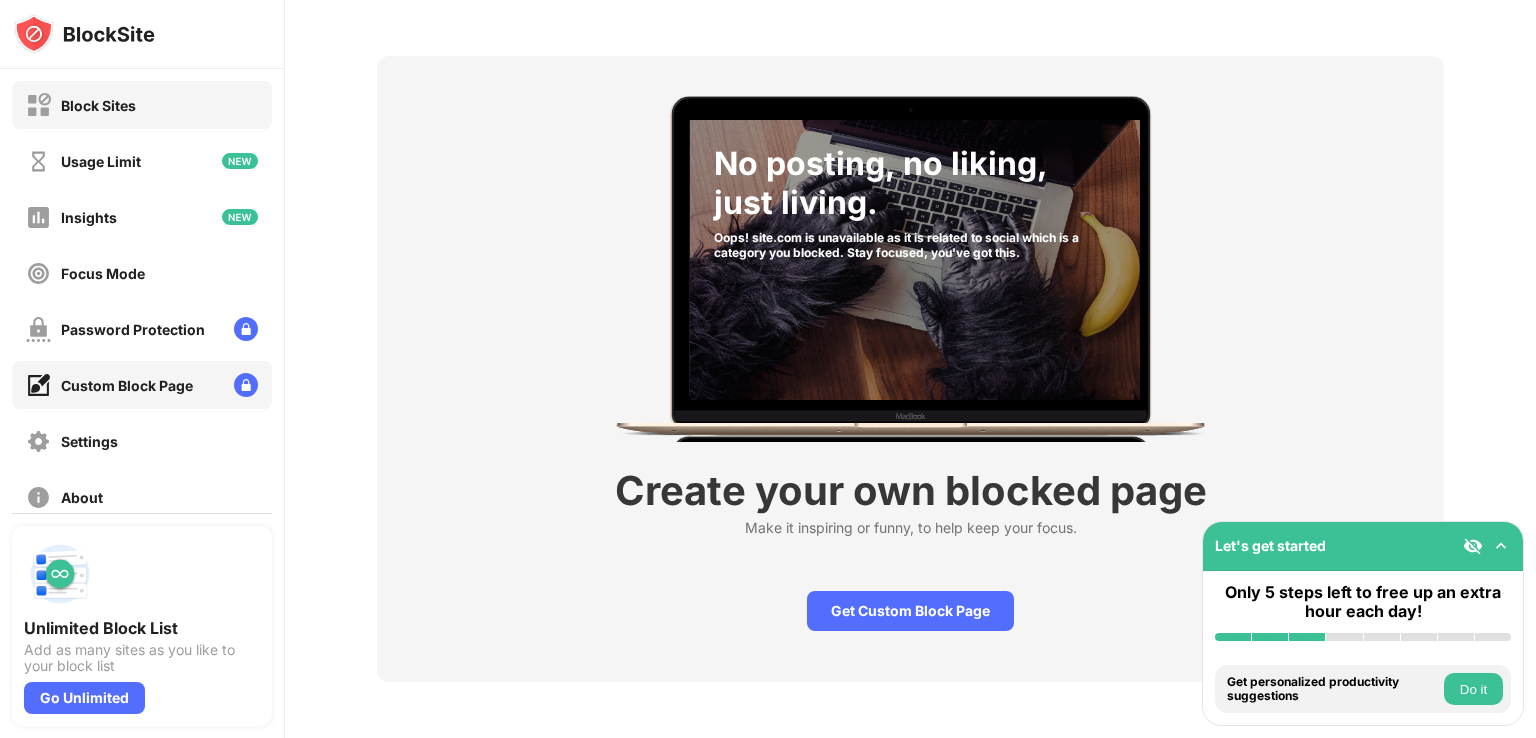 click on "Block Sites" at bounding box center [142, 105] 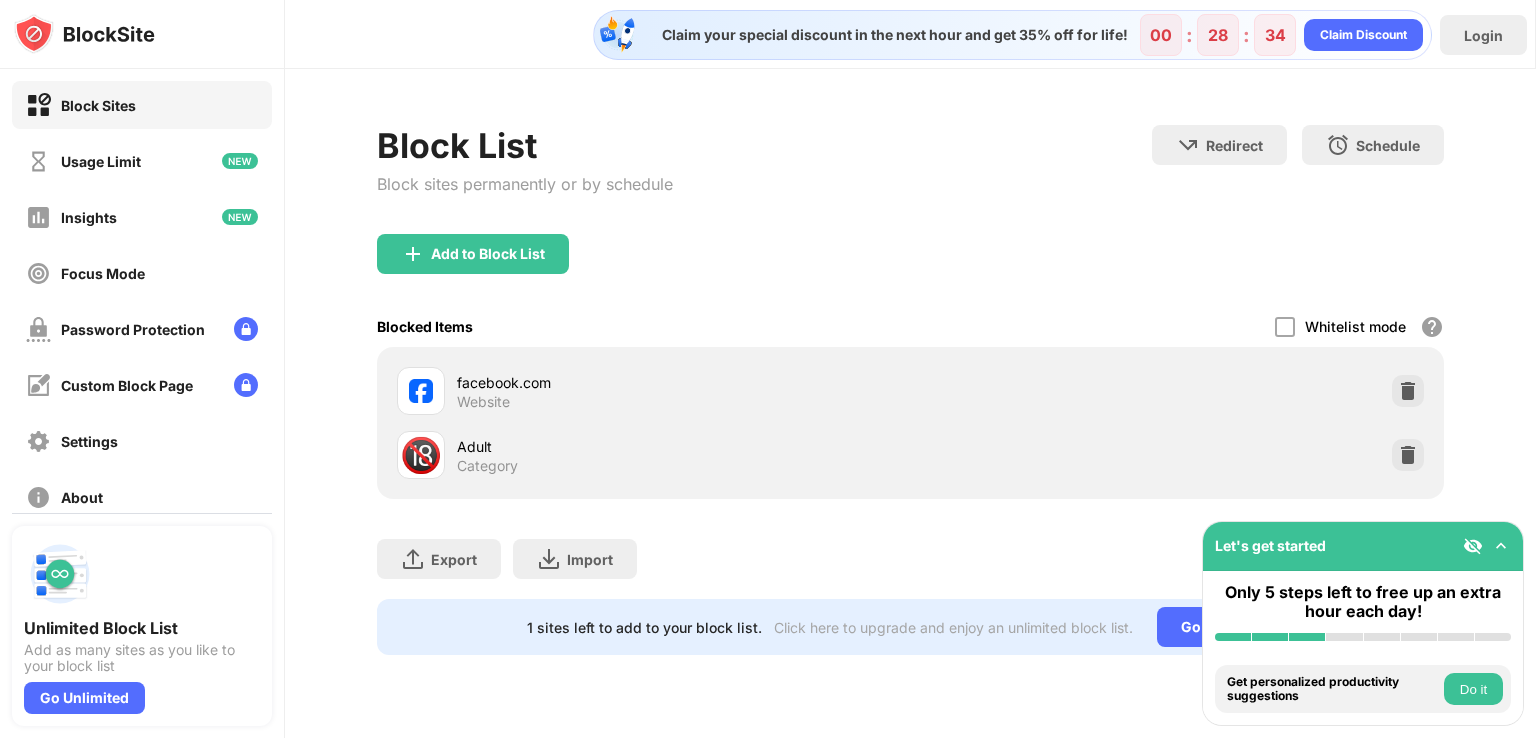 scroll, scrollTop: 0, scrollLeft: 0, axis: both 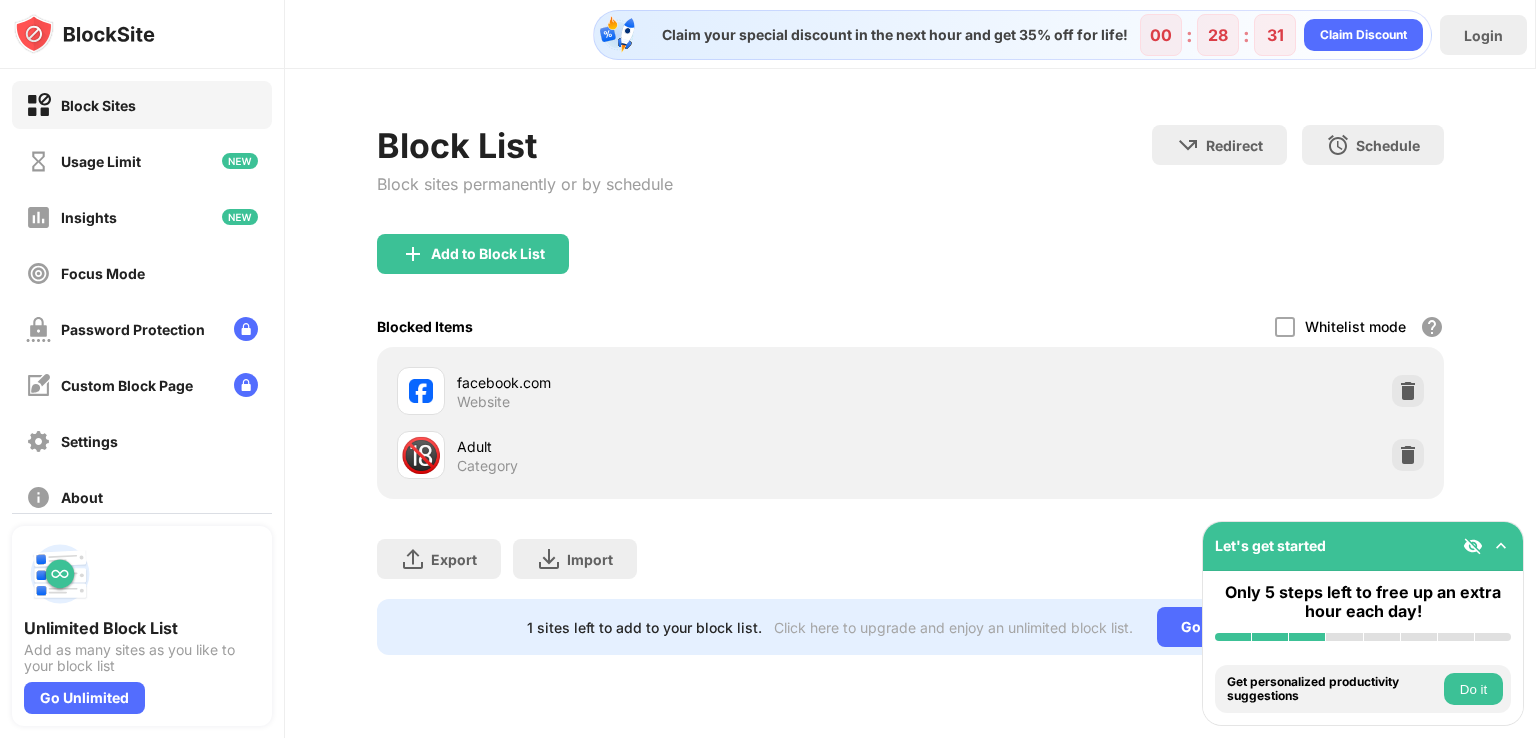 click on "facebook.com Website" at bounding box center [683, 391] 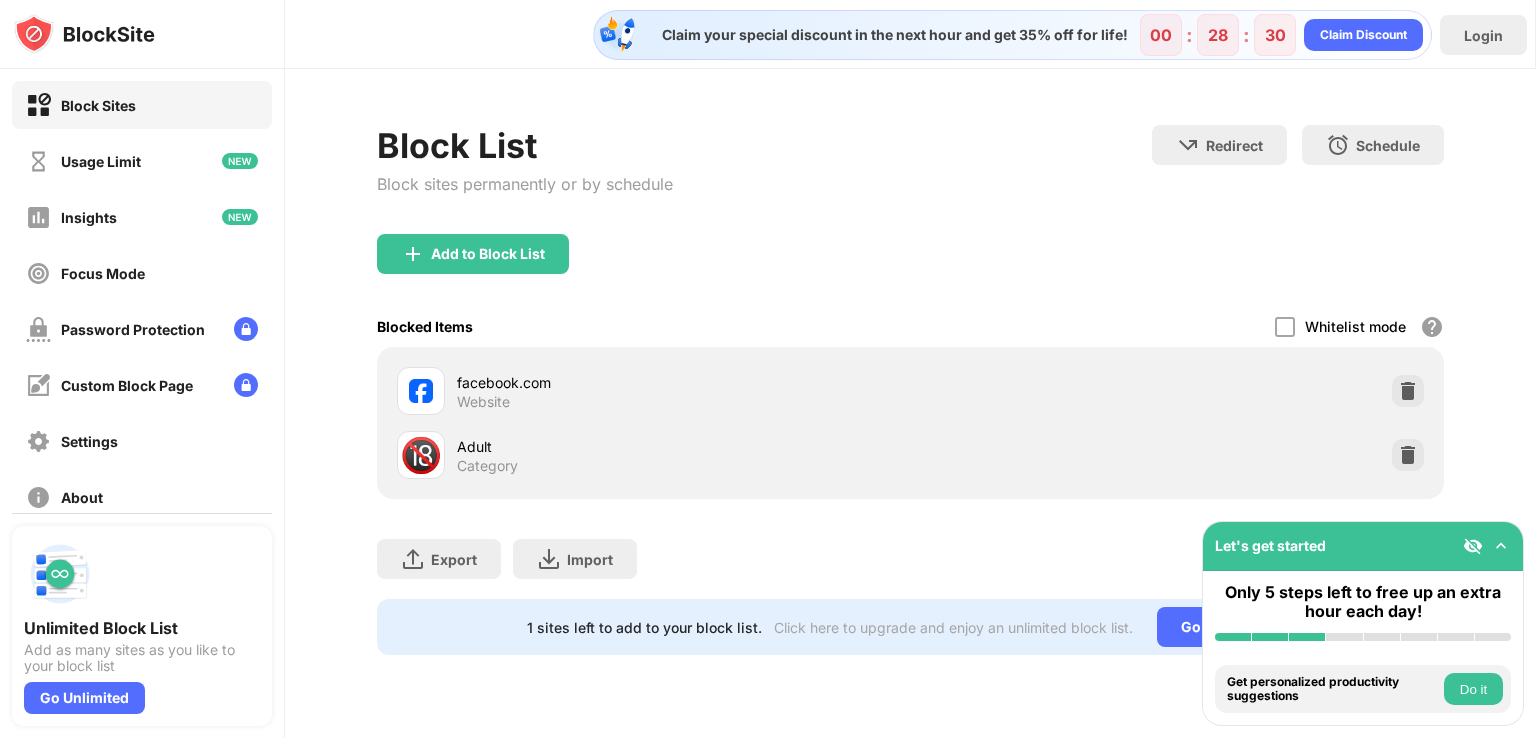 click on "facebook.com" at bounding box center (683, 382) 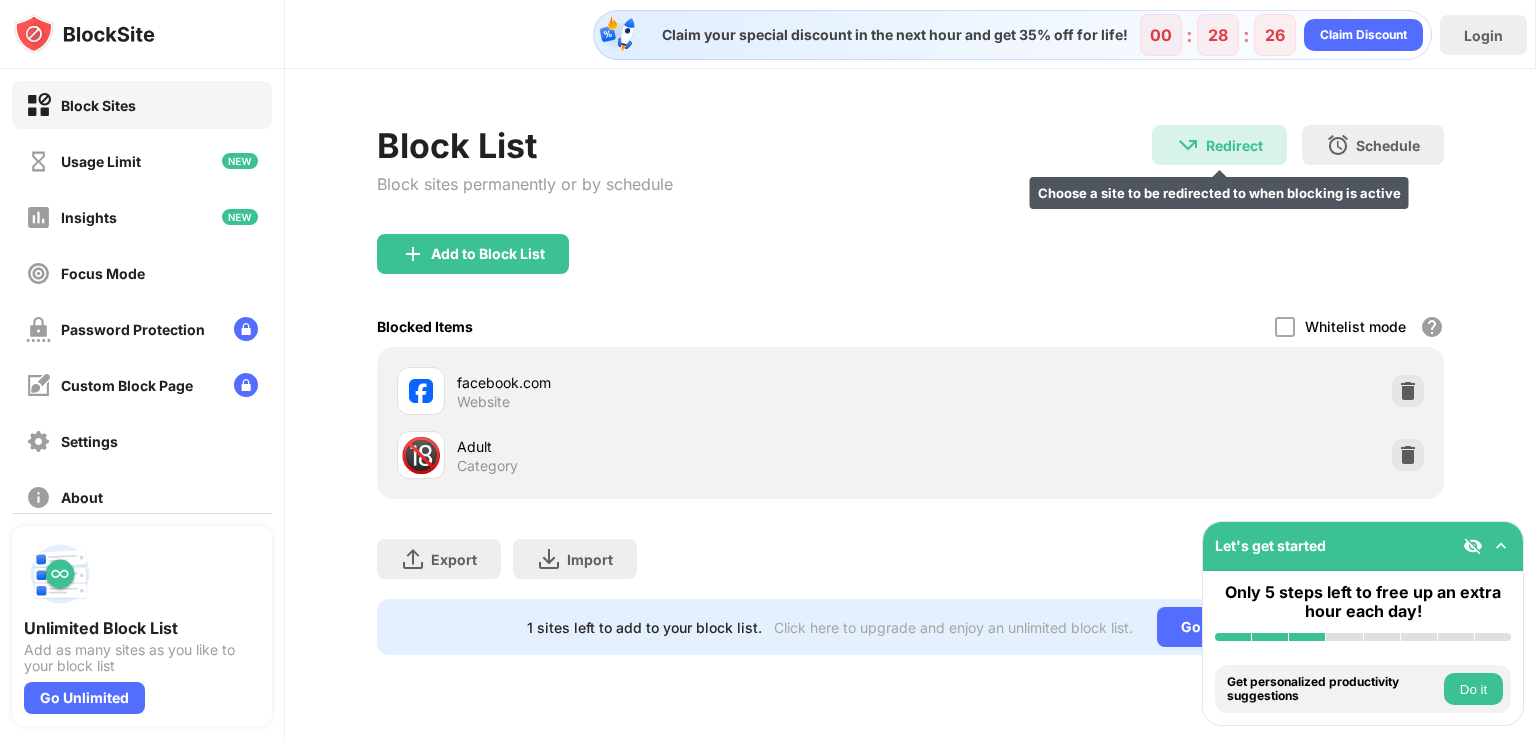 click on "Redirect Choose a site to be redirected to when blocking is active" at bounding box center [1219, 145] 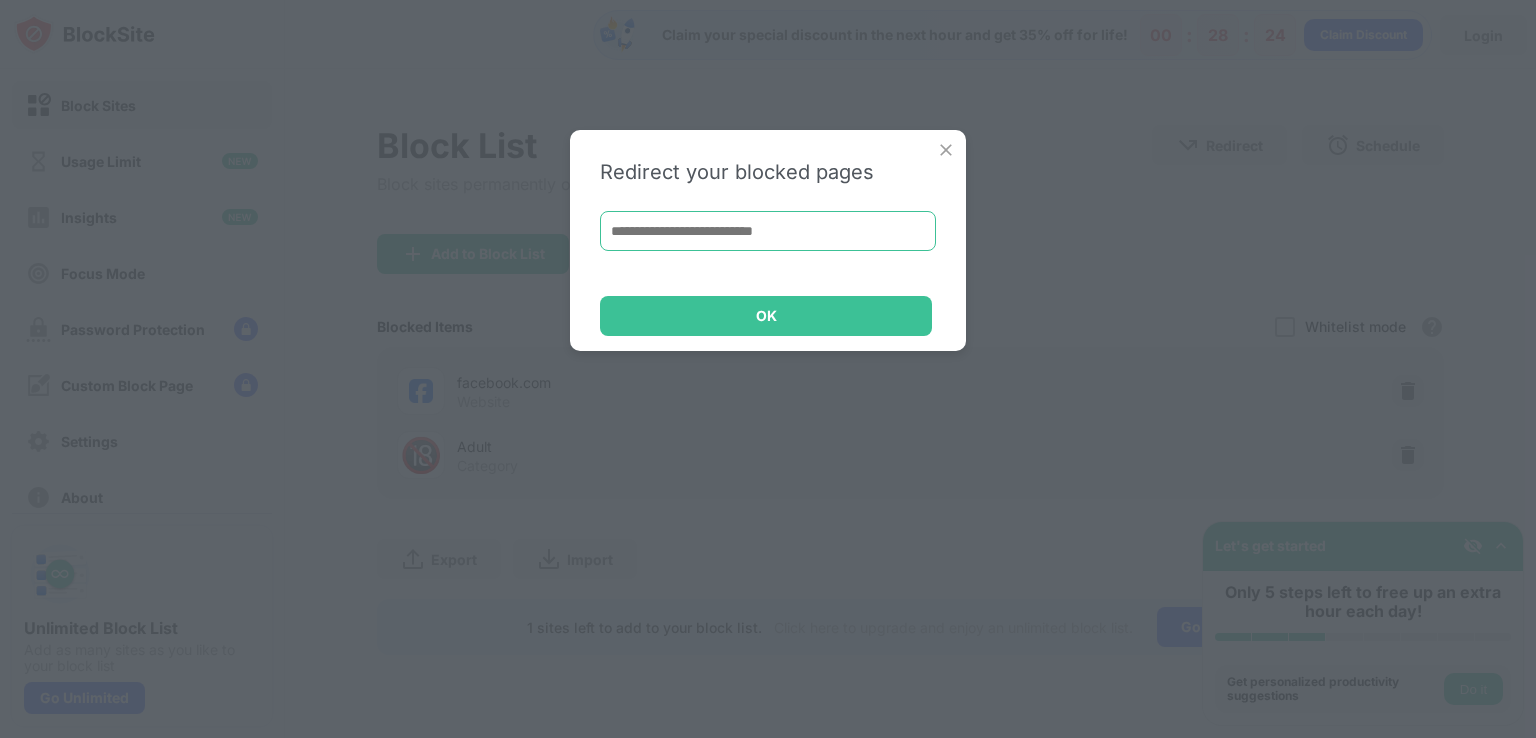 click at bounding box center [768, 231] 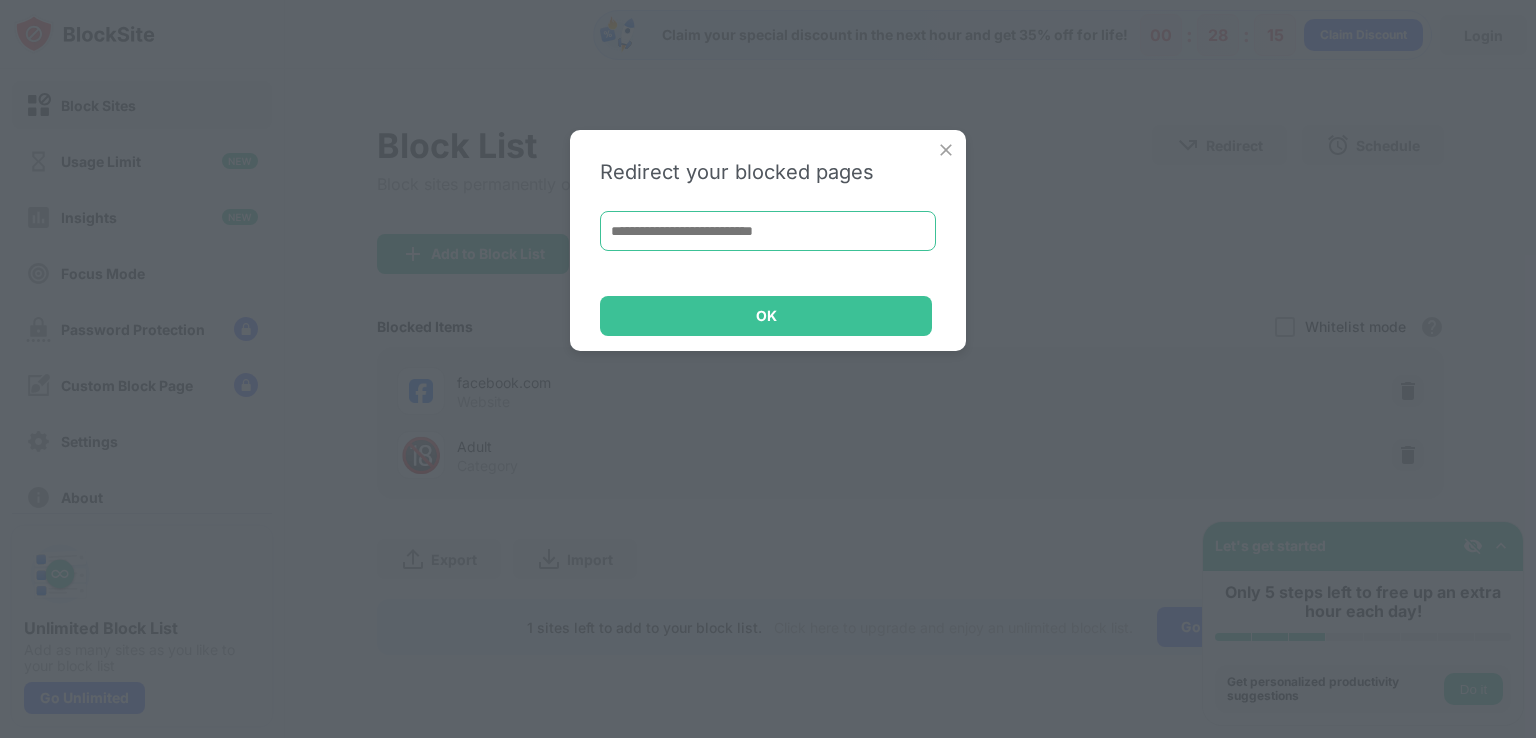 click at bounding box center [768, 231] 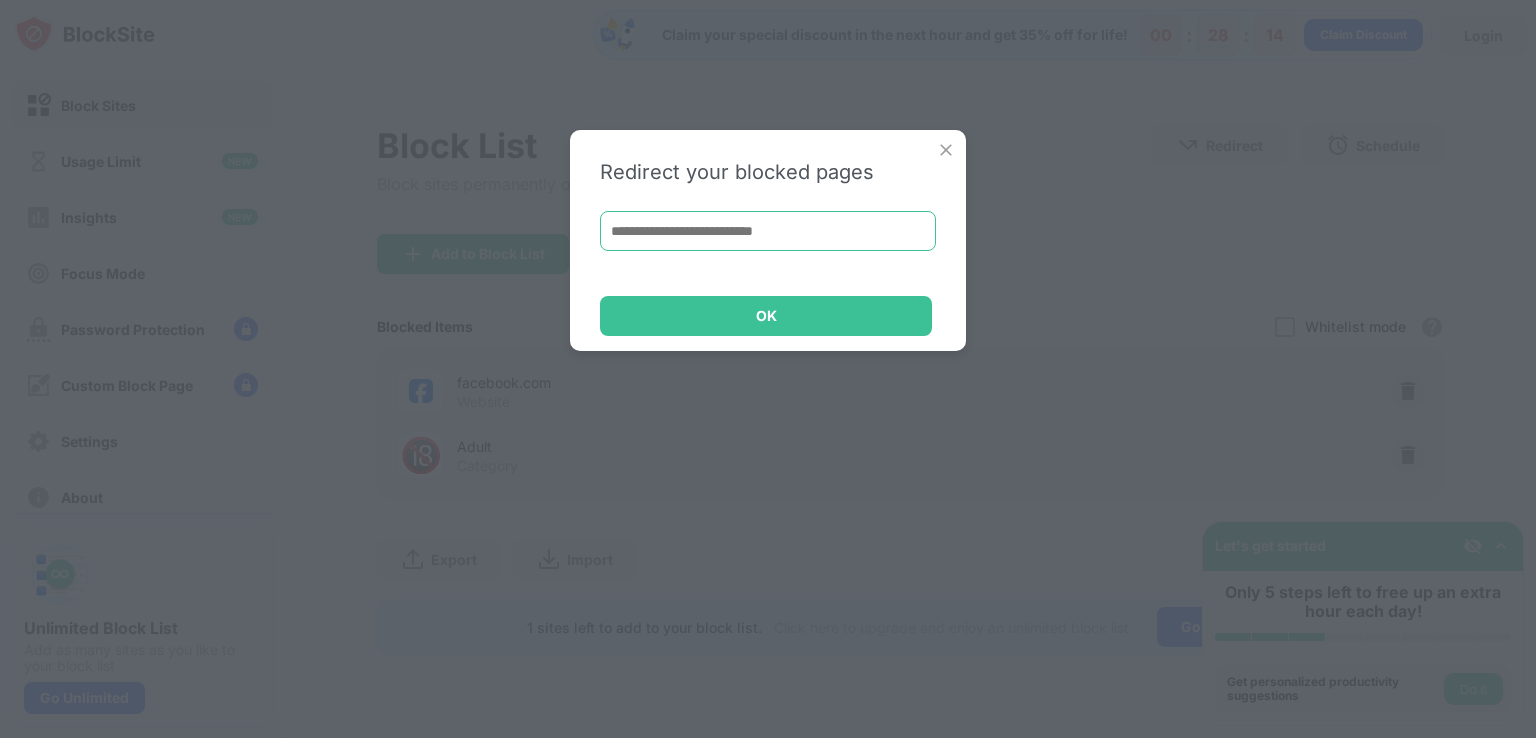 paste on "**********" 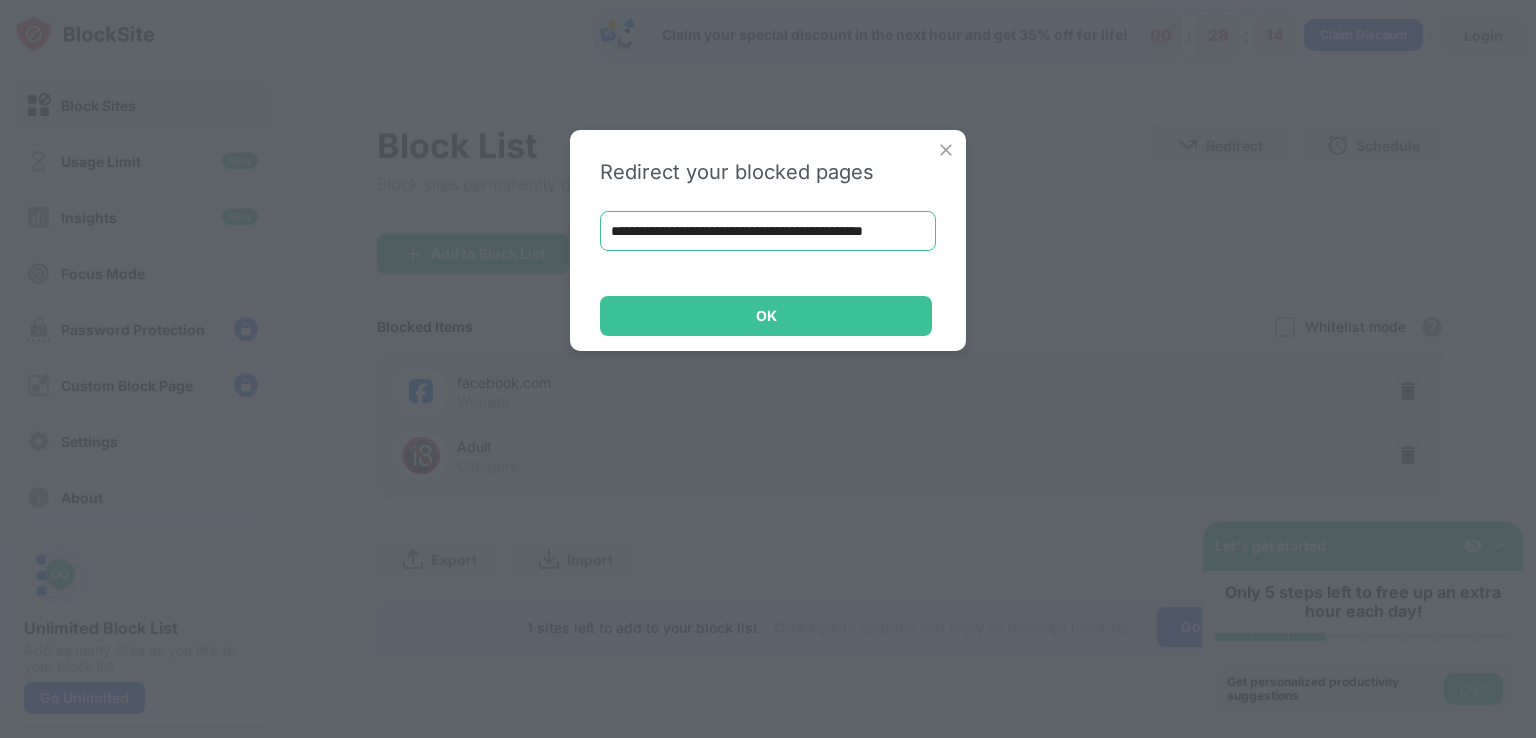 scroll, scrollTop: 0, scrollLeft: 67, axis: horizontal 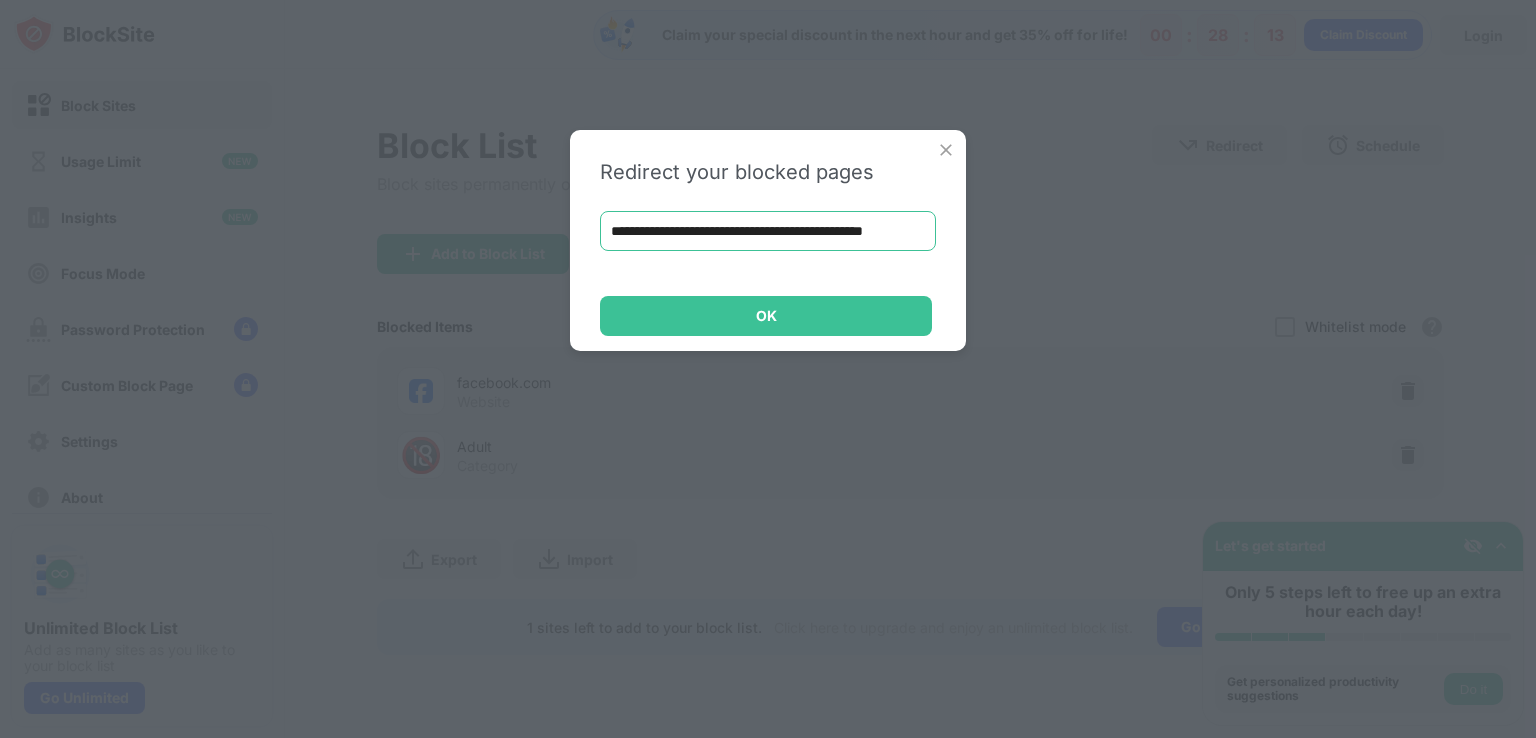 type on "**********" 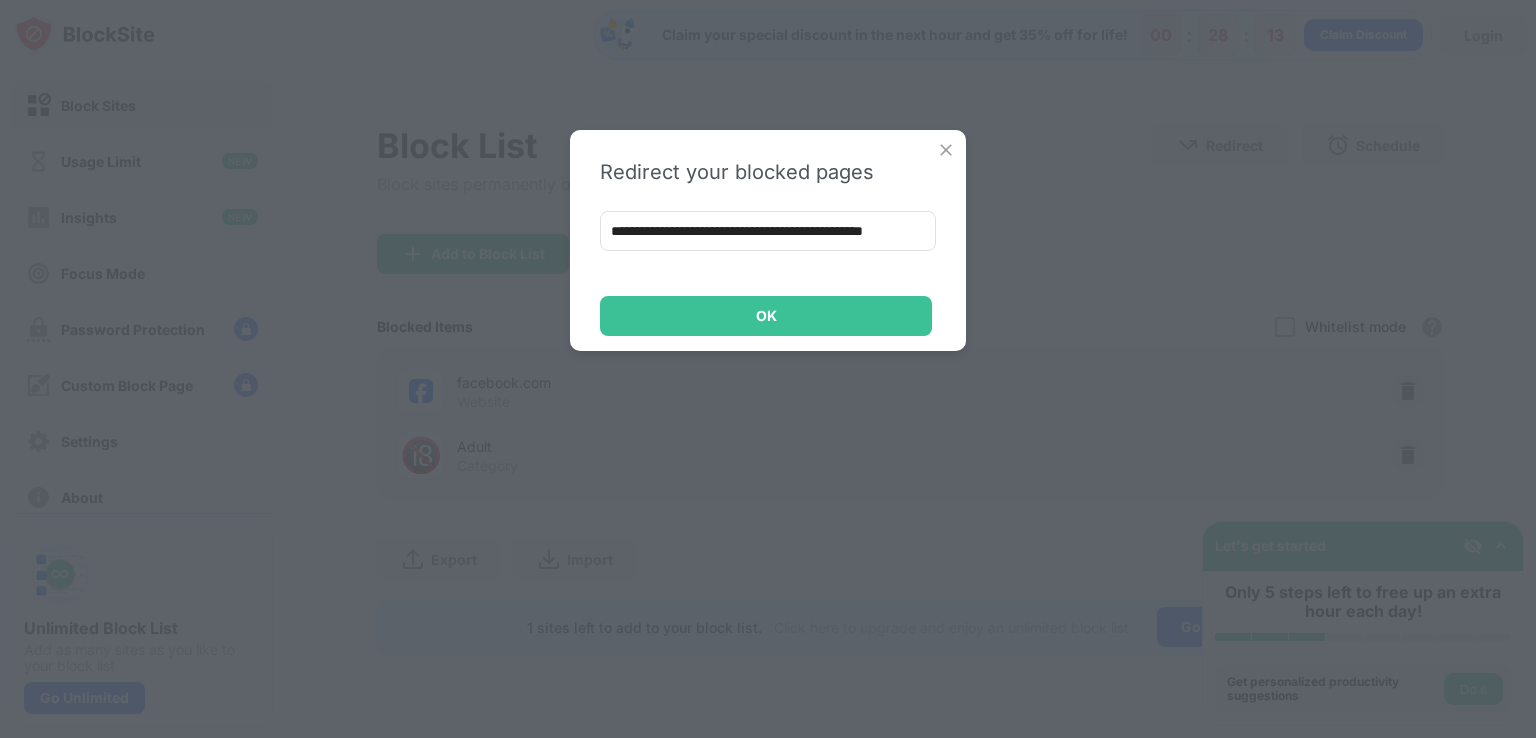 scroll, scrollTop: 0, scrollLeft: 0, axis: both 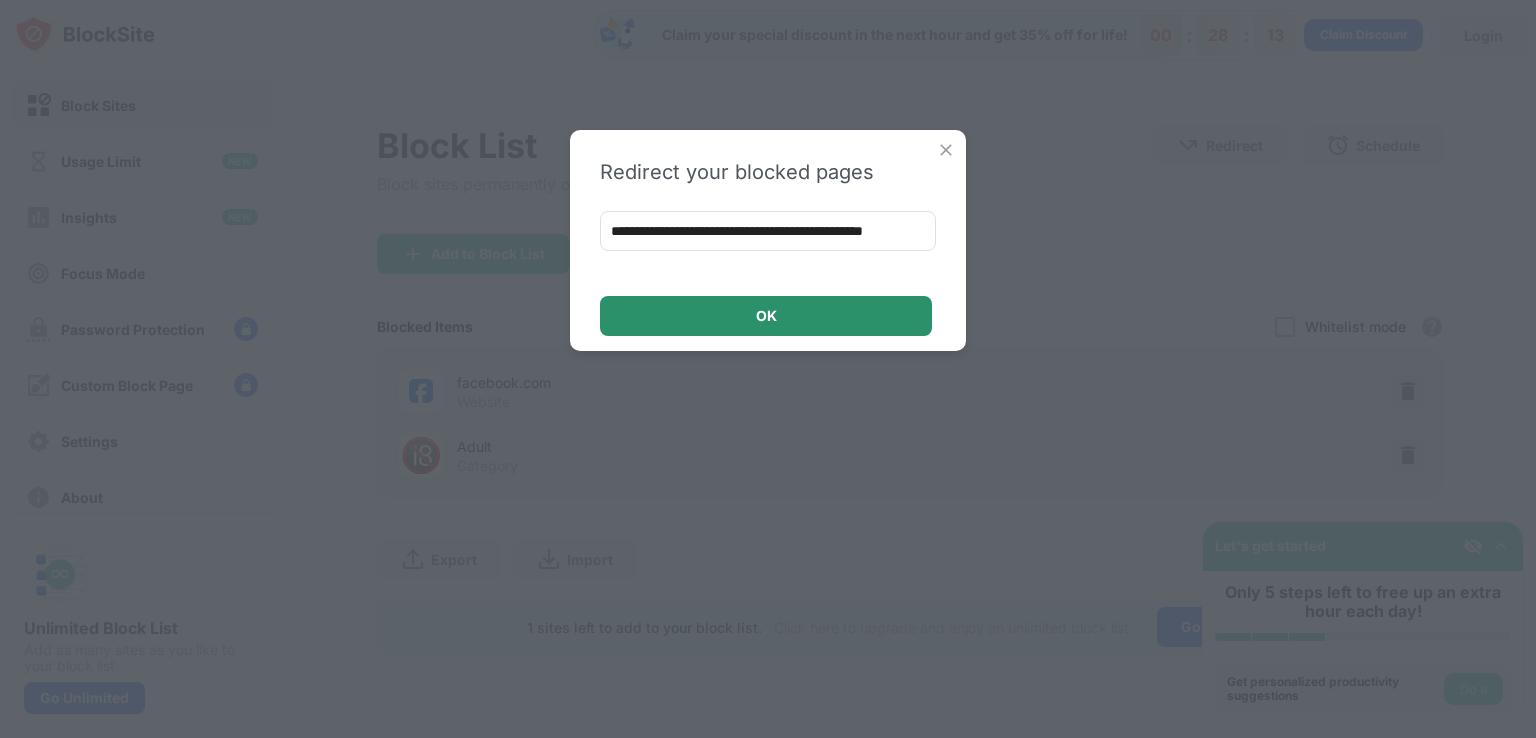 click on "OK" at bounding box center [766, 316] 